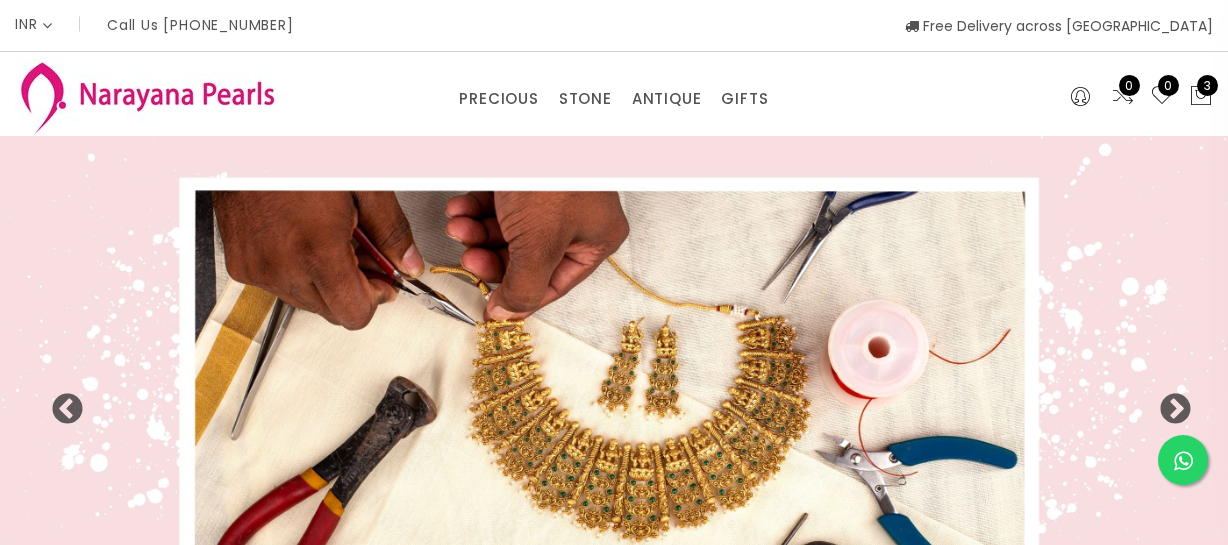 select on "INR" 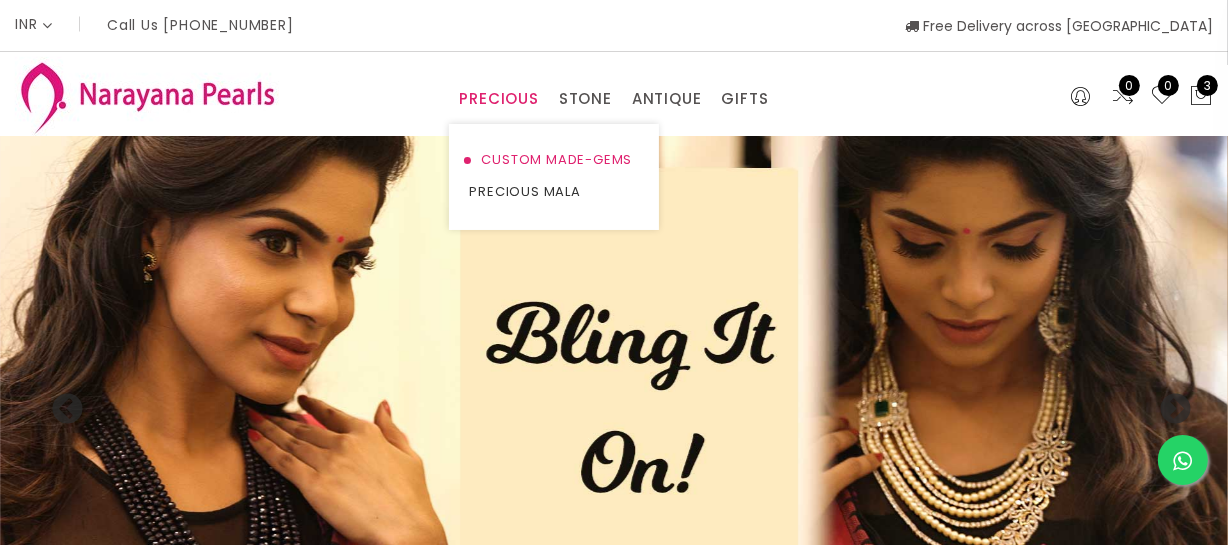 click on "CUSTOM MADE-GEMS" at bounding box center (554, 160) 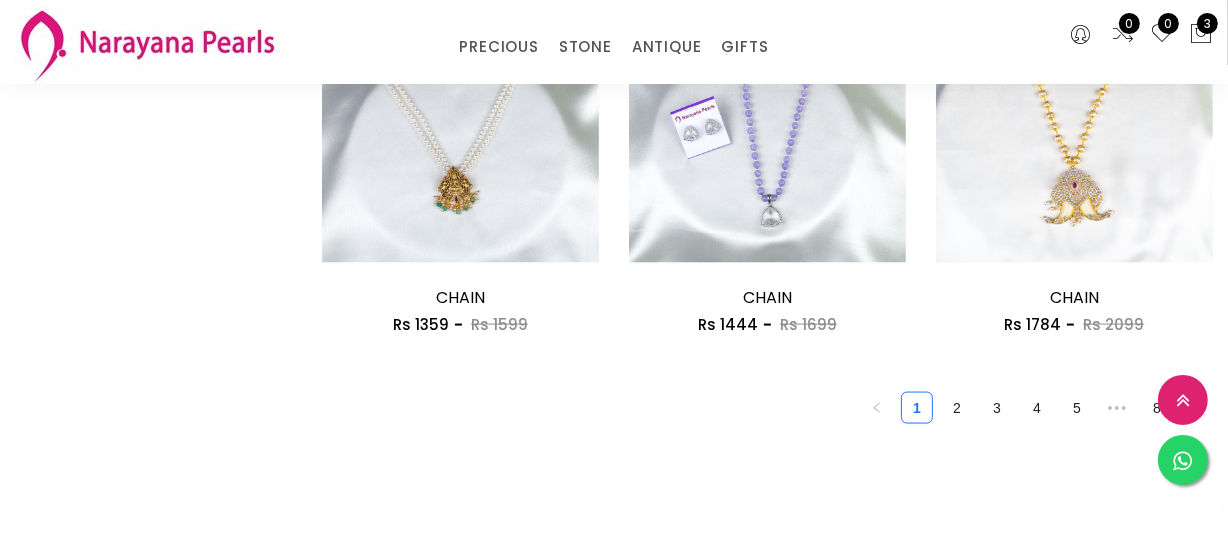 scroll, scrollTop: 2818, scrollLeft: 0, axis: vertical 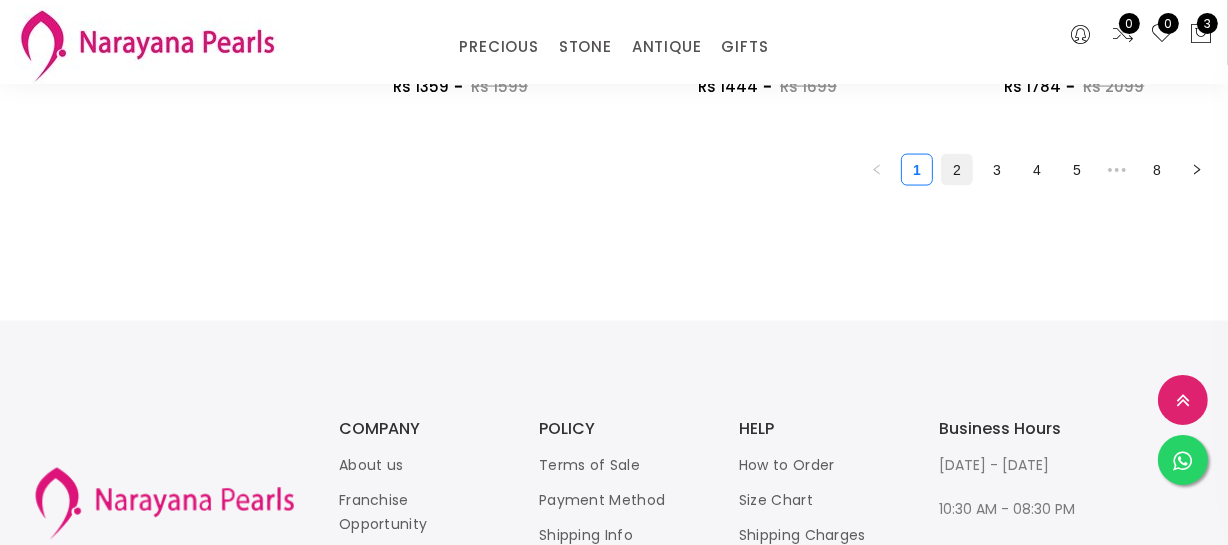 click on "2" at bounding box center [957, 170] 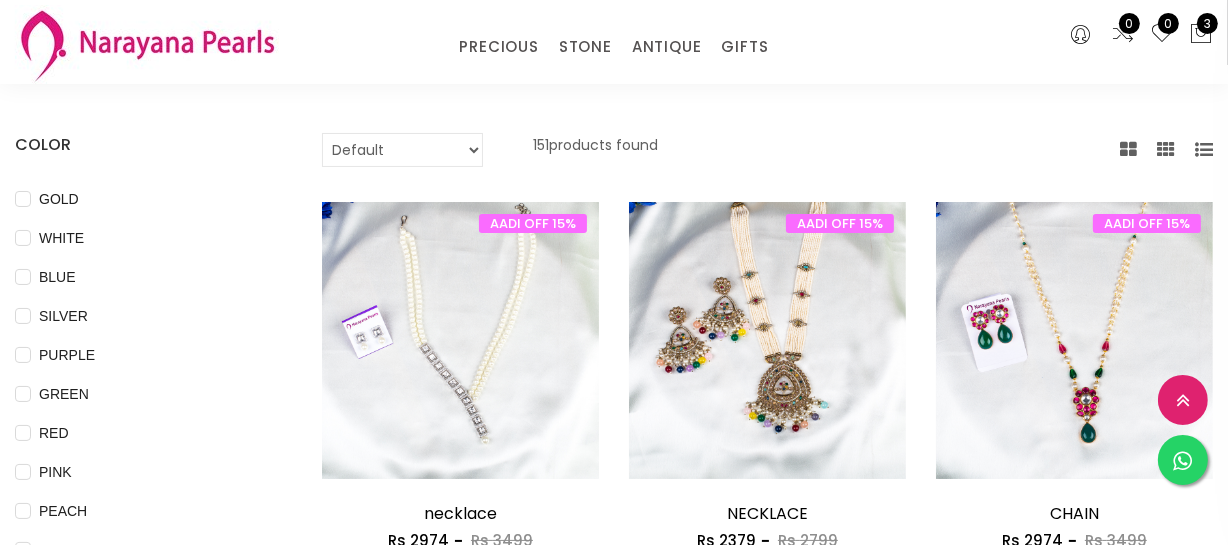 scroll, scrollTop: 272, scrollLeft: 0, axis: vertical 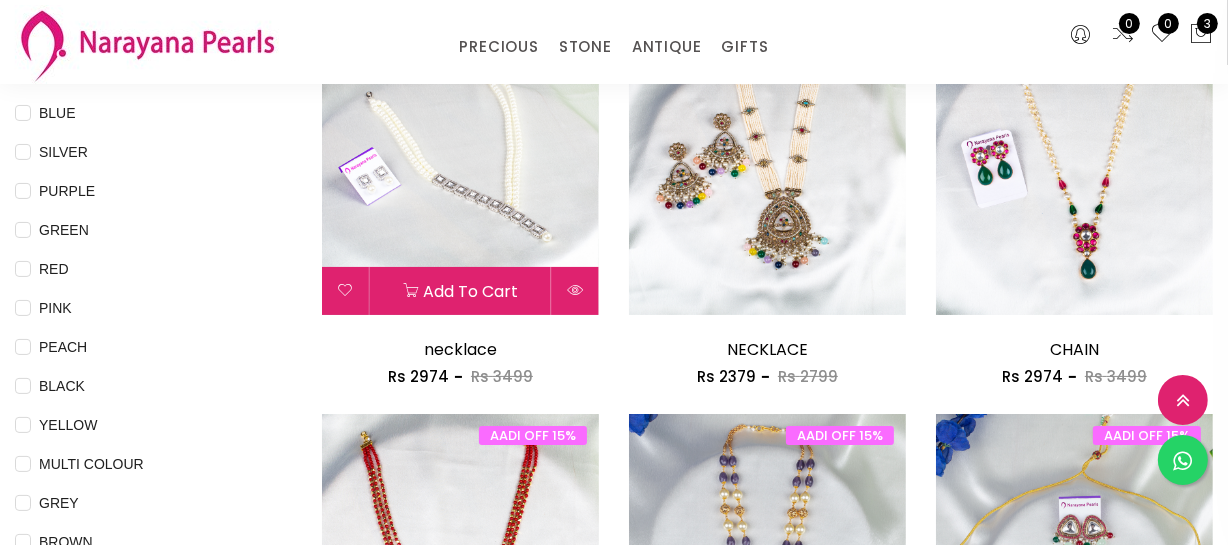 click at bounding box center (460, 176) 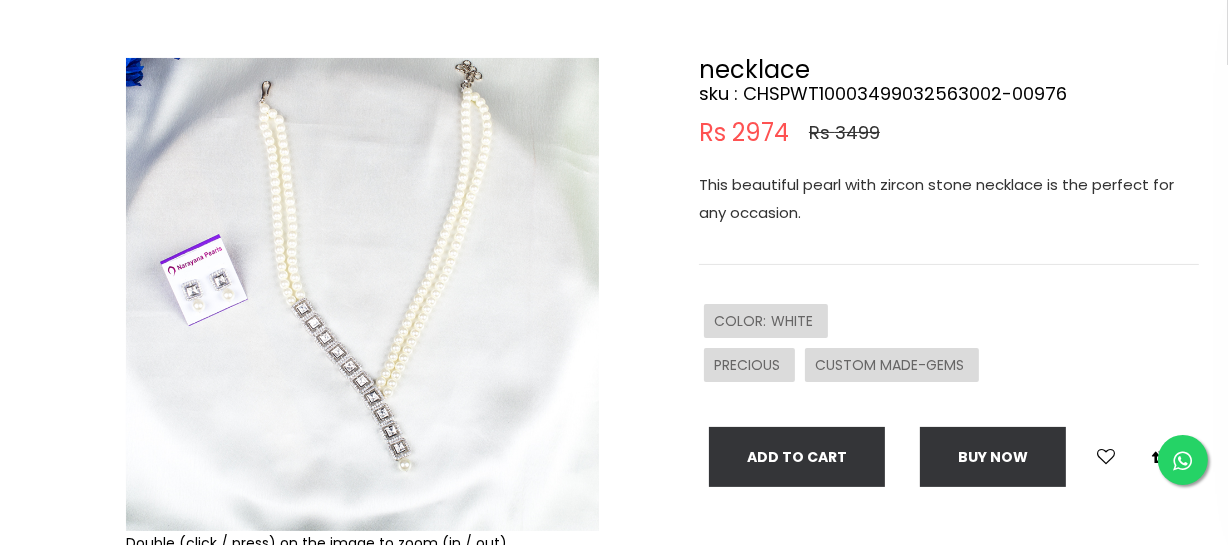 scroll, scrollTop: 0, scrollLeft: 0, axis: both 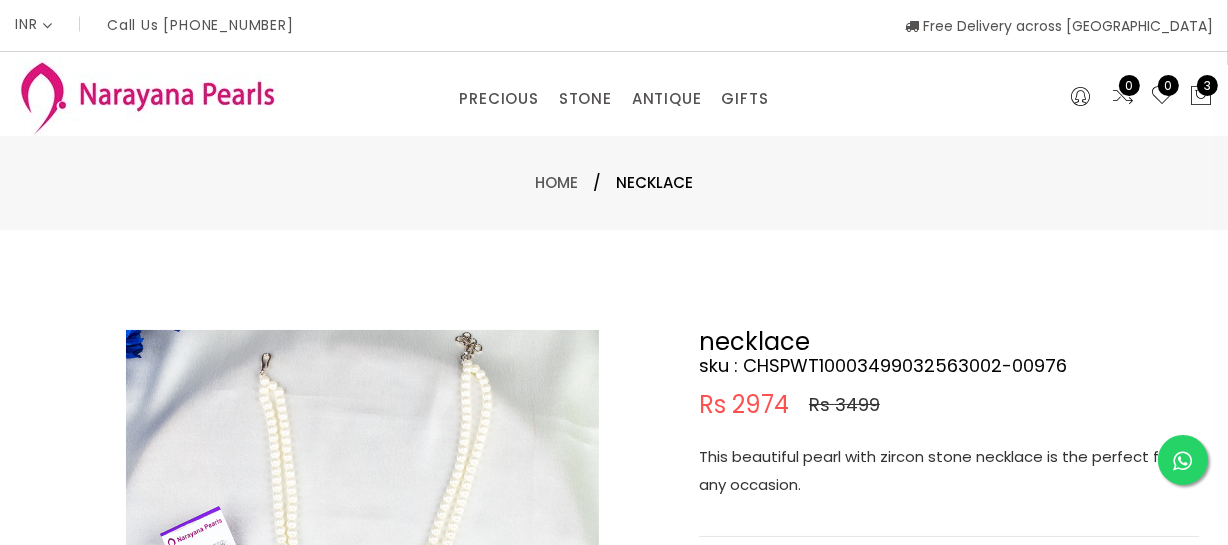 click on "This beautiful pearl with zircon stone necklace is the perfect for any occasion." at bounding box center [949, 471] 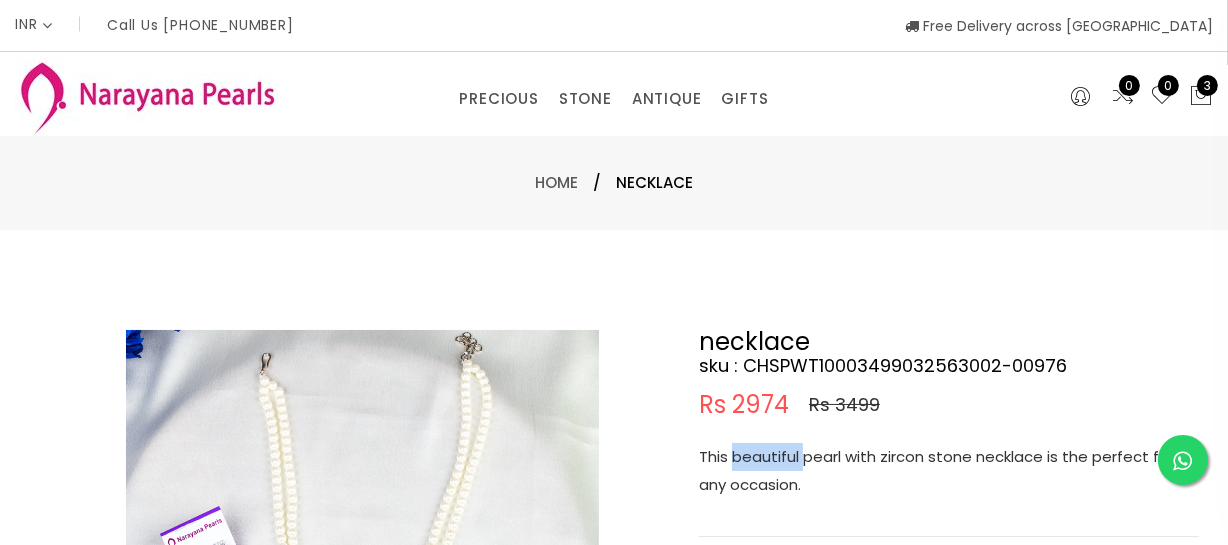 click on "This beautiful pearl with zircon stone necklace is the perfect for any occasion." at bounding box center [949, 471] 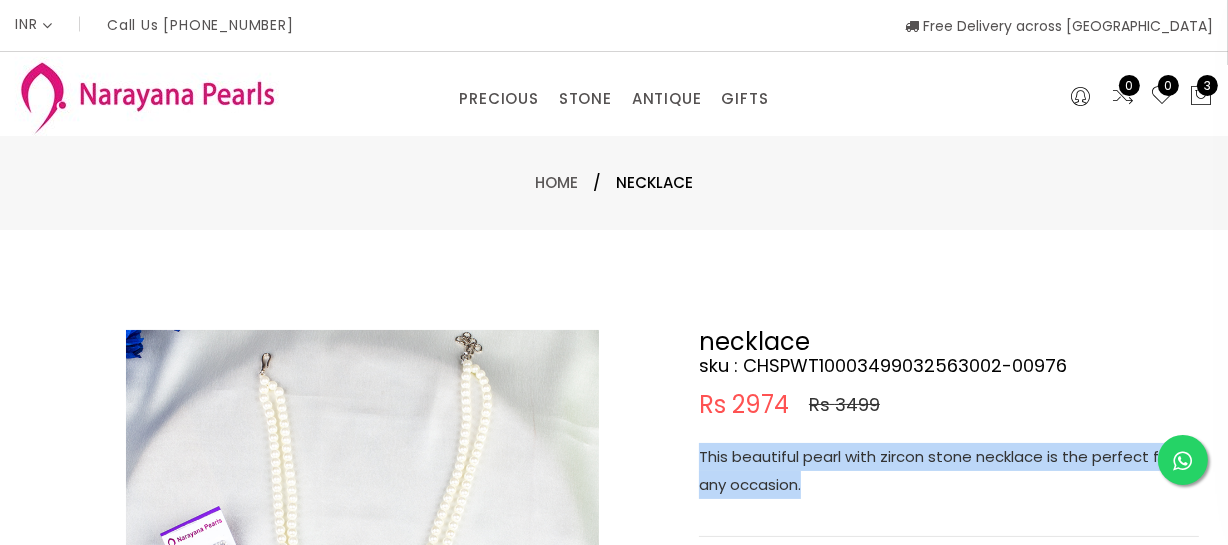 click on "This beautiful pearl with zircon stone necklace is the perfect for any occasion." at bounding box center (949, 471) 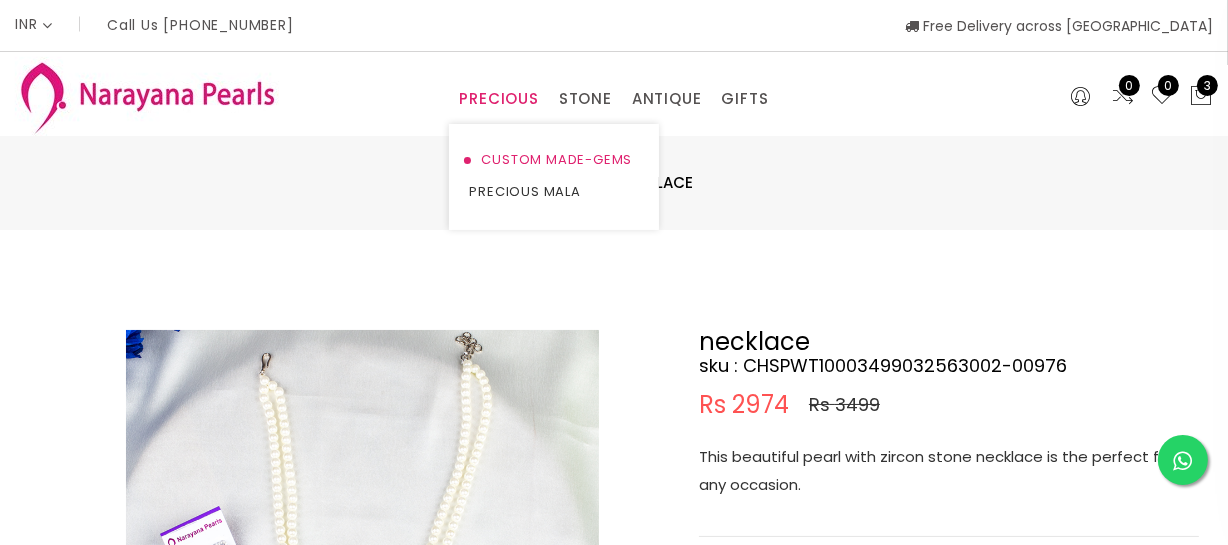 click on "CUSTOM MADE-GEMS" at bounding box center (554, 160) 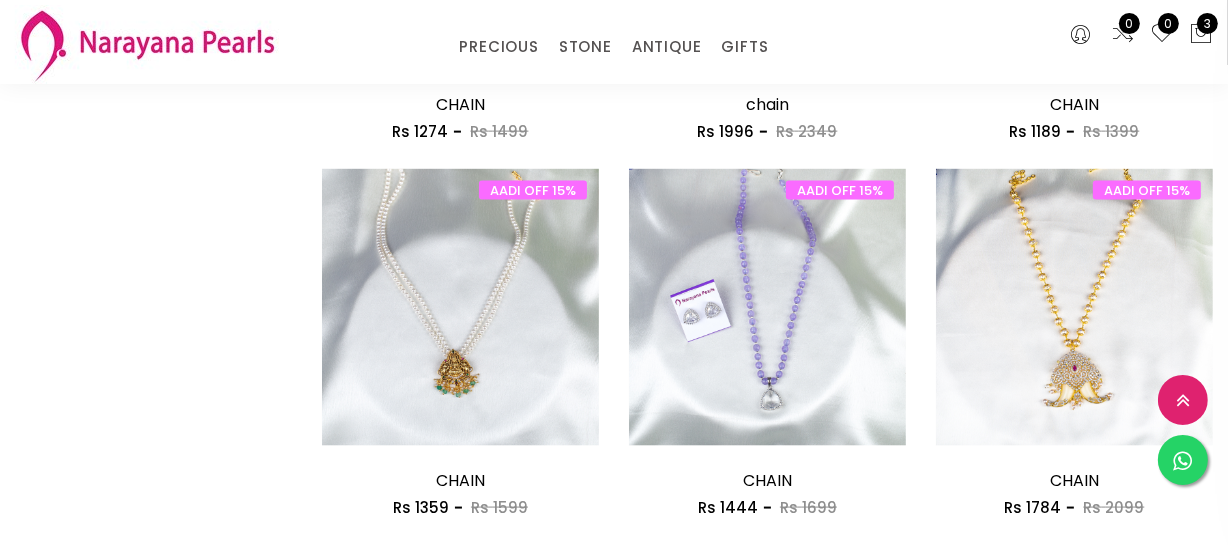 scroll, scrollTop: 2636, scrollLeft: 0, axis: vertical 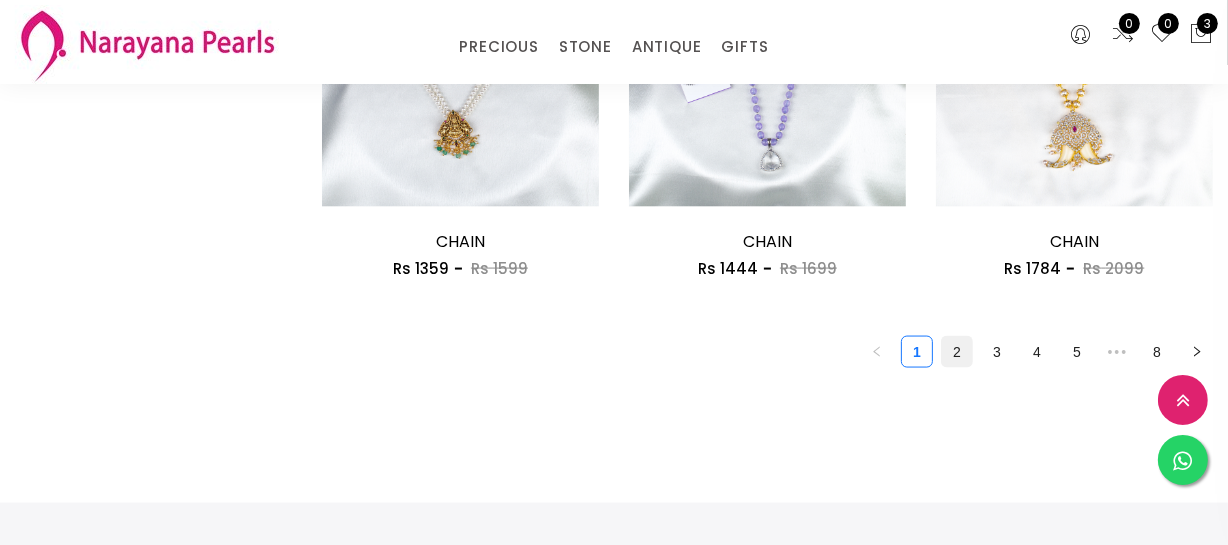 click on "2" at bounding box center [957, 352] 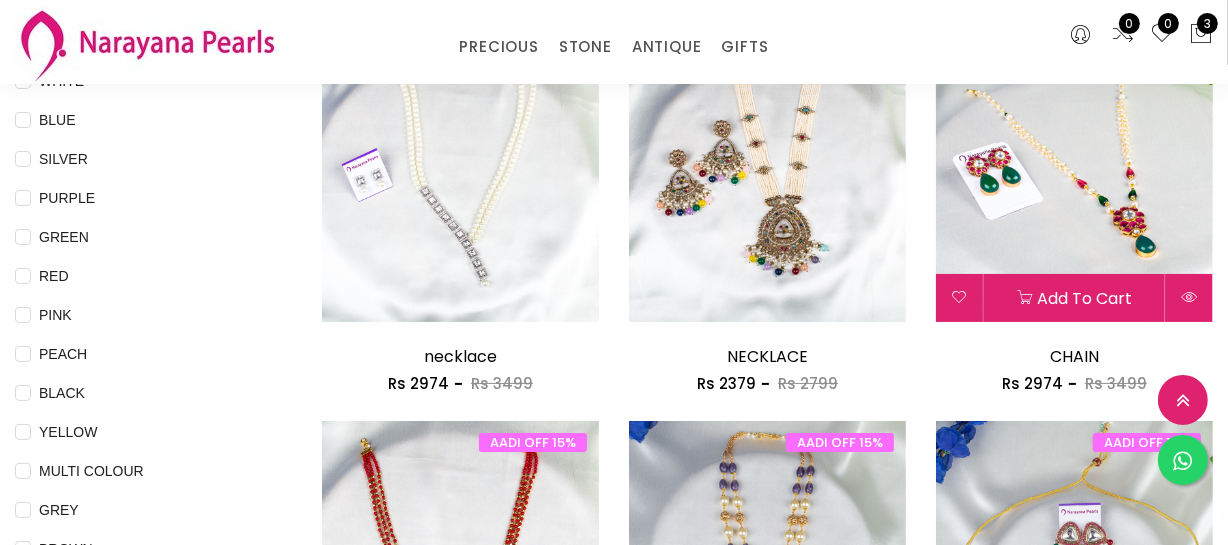 scroll, scrollTop: 272, scrollLeft: 0, axis: vertical 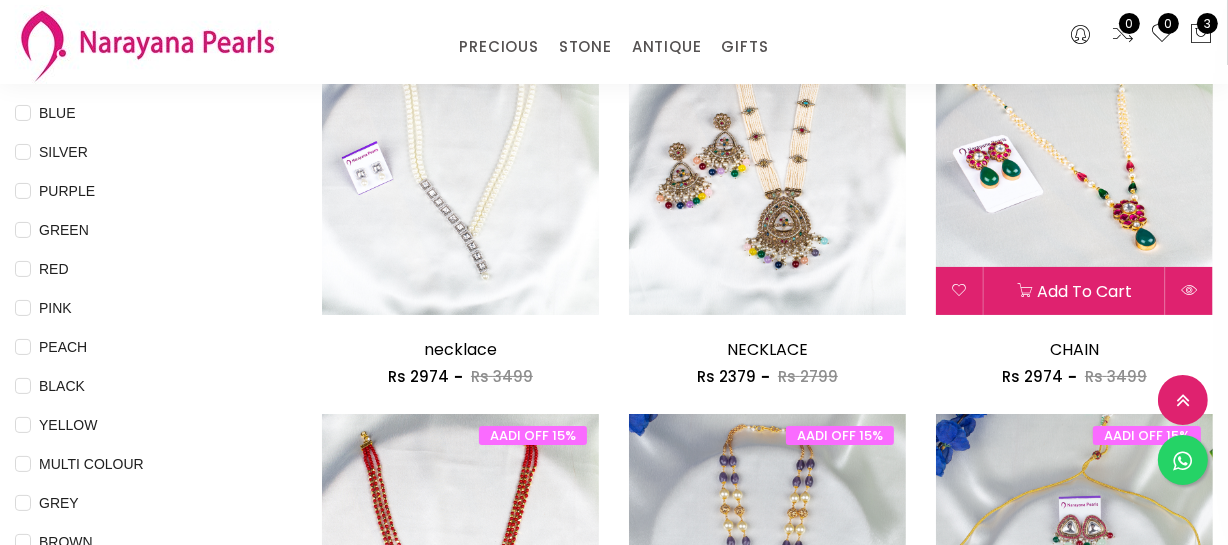 click at bounding box center [1074, 176] 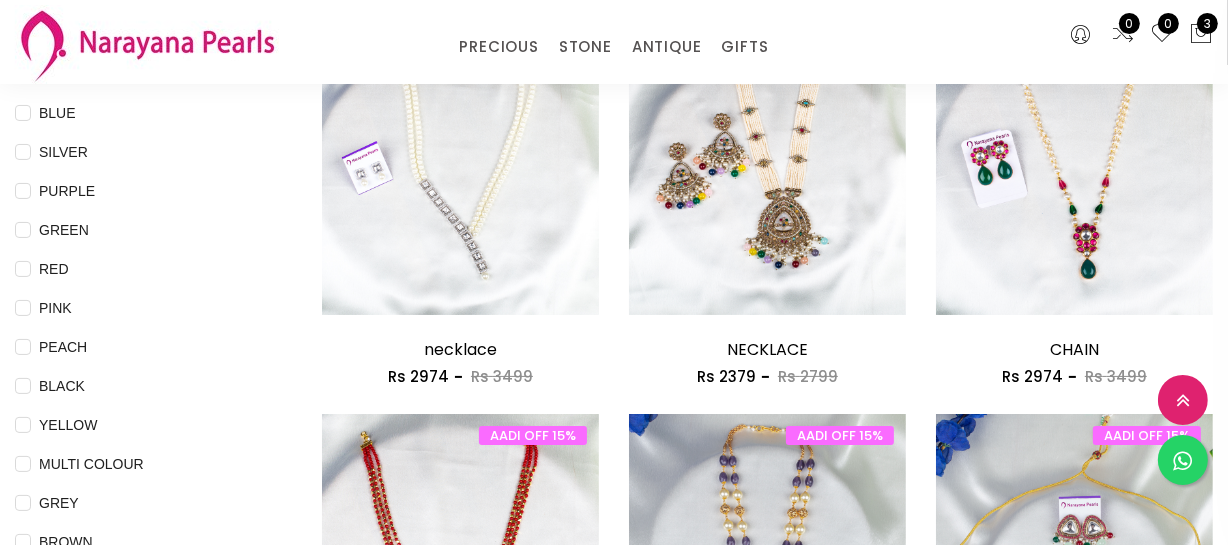 scroll, scrollTop: 0, scrollLeft: 0, axis: both 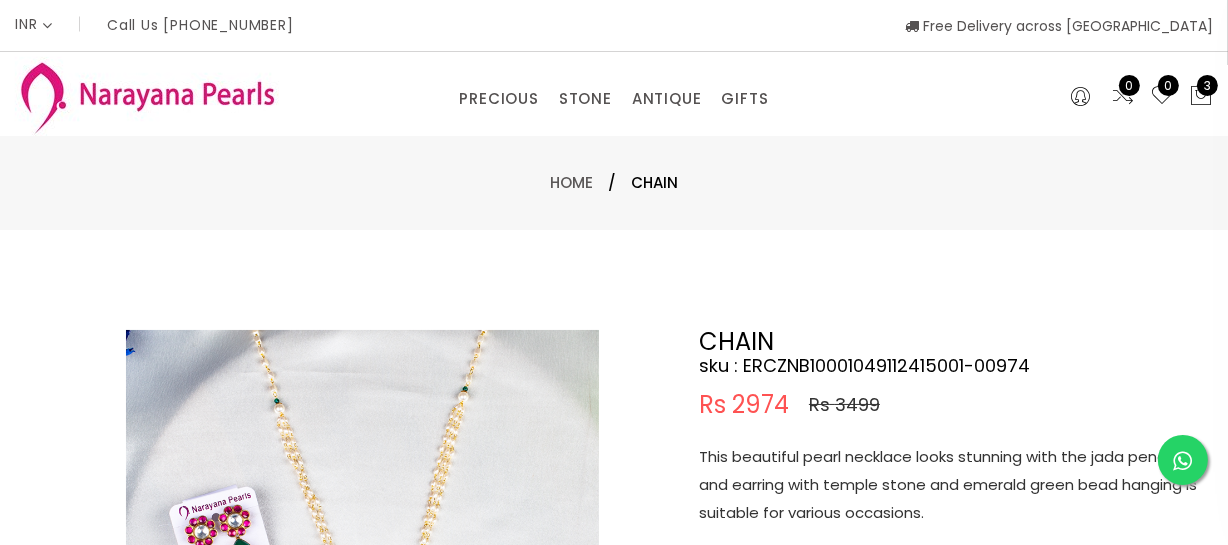 click on "This beautiful pearl necklace looks stunning with the jada pendent and earring with temple stone and emerald green bead hanging is suitable for various occasions." at bounding box center (949, 485) 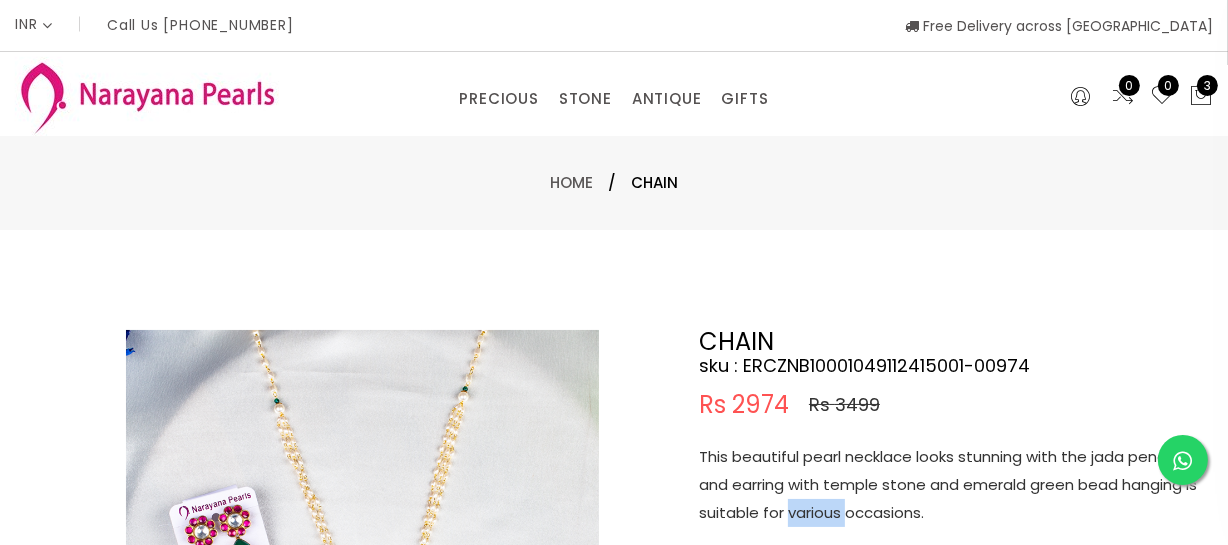 click on "This beautiful pearl necklace looks stunning with the jada pendent and earring with temple stone and emerald green bead hanging is suitable for various occasions." at bounding box center (949, 485) 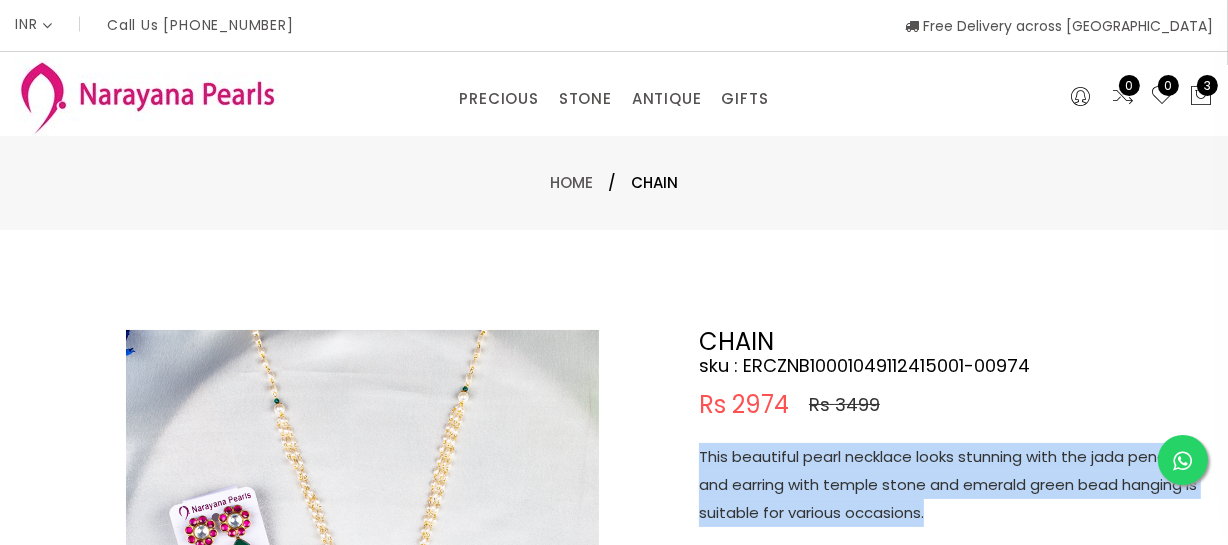 click on "This beautiful pearl necklace looks stunning with the jada pendent and earring with temple stone and emerald green bead hanging is suitable for various occasions." at bounding box center (949, 485) 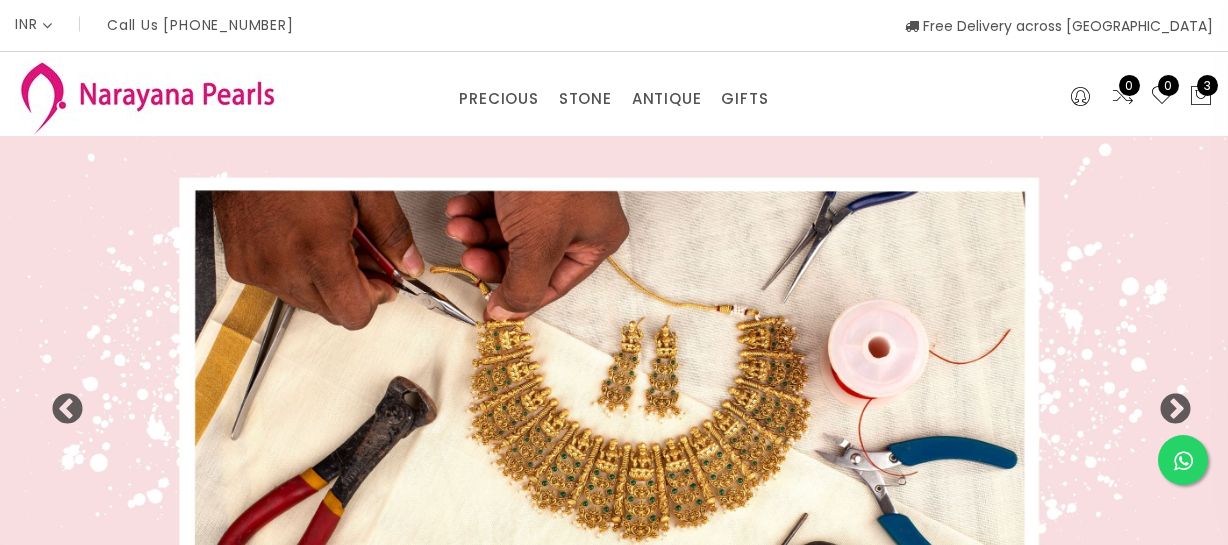 select on "INR" 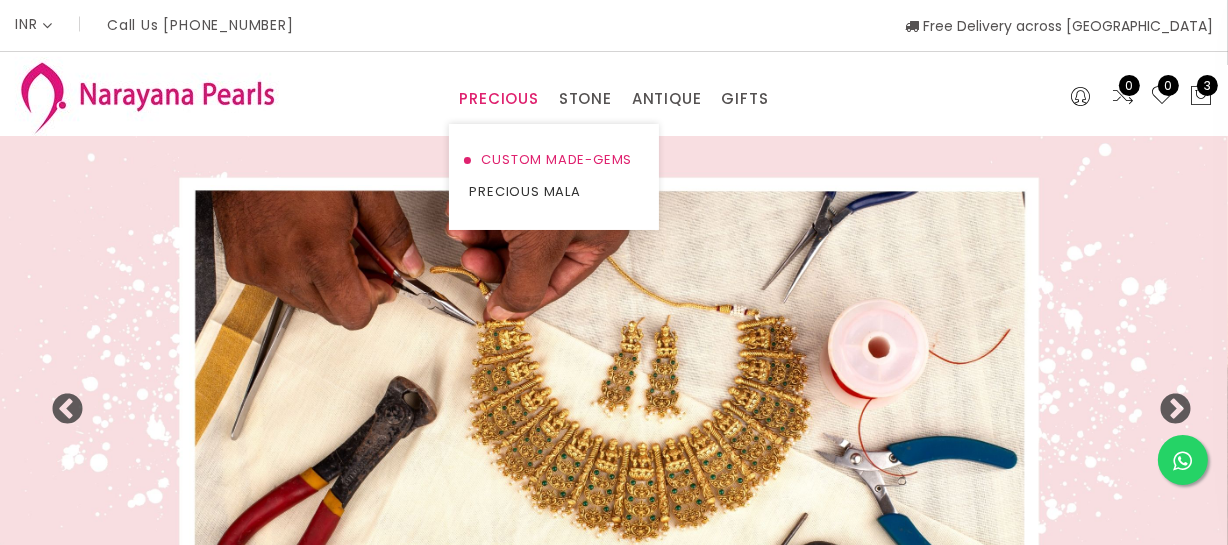 click on "CUSTOM MADE-GEMS" at bounding box center (554, 160) 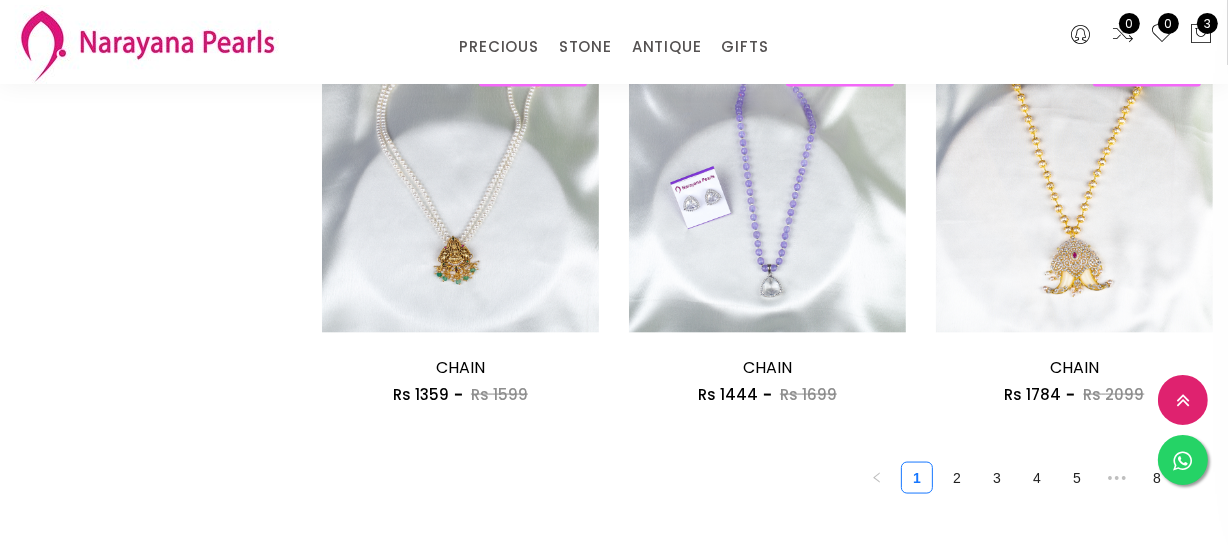 scroll, scrollTop: 2636, scrollLeft: 0, axis: vertical 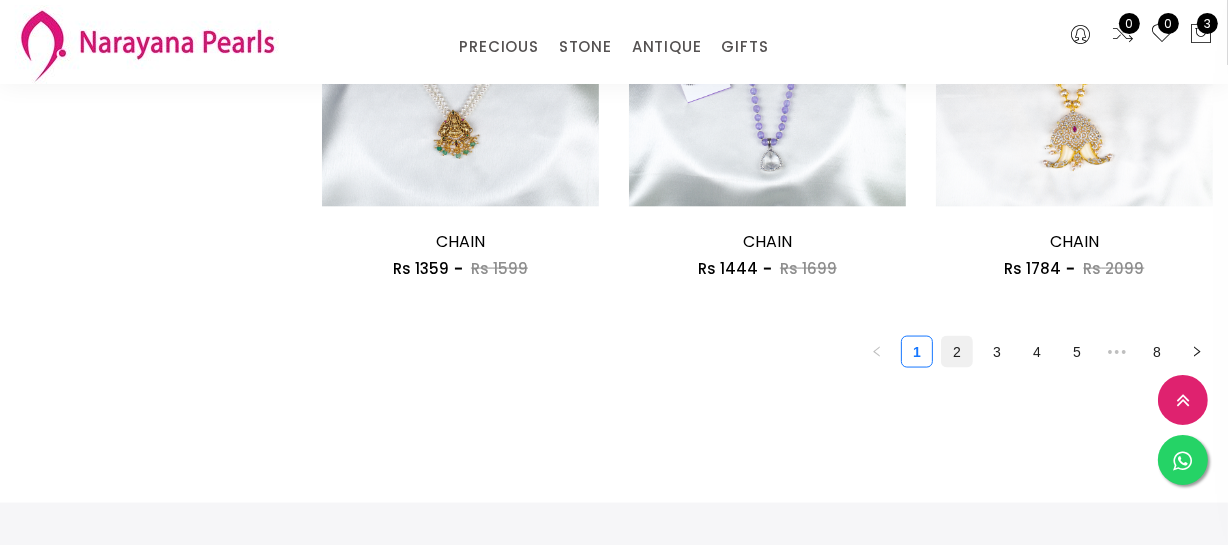 click on "2" at bounding box center (957, 352) 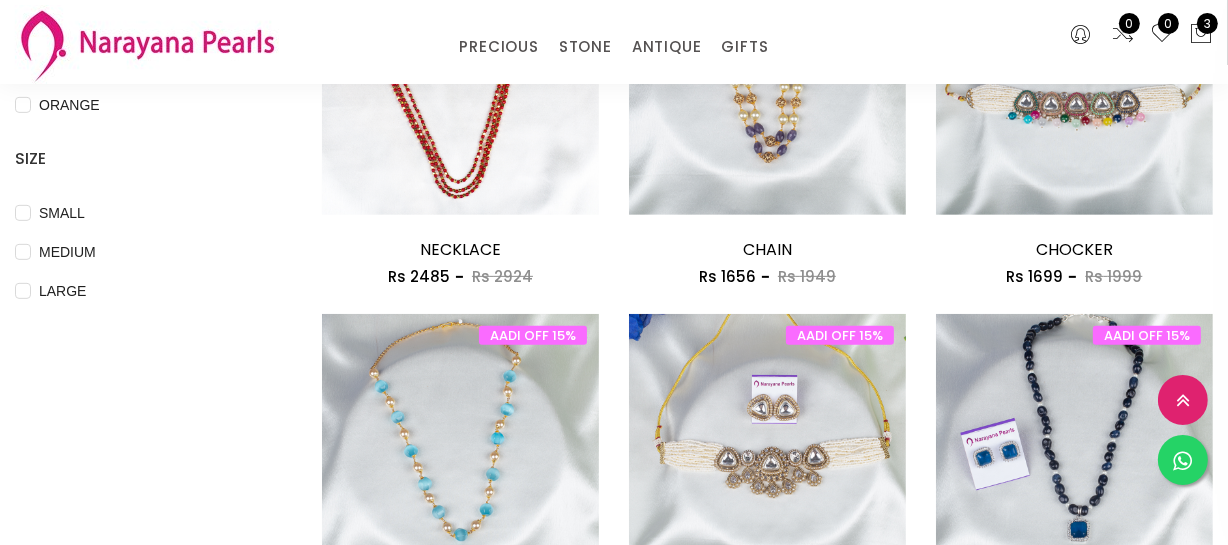 scroll, scrollTop: 1090, scrollLeft: 0, axis: vertical 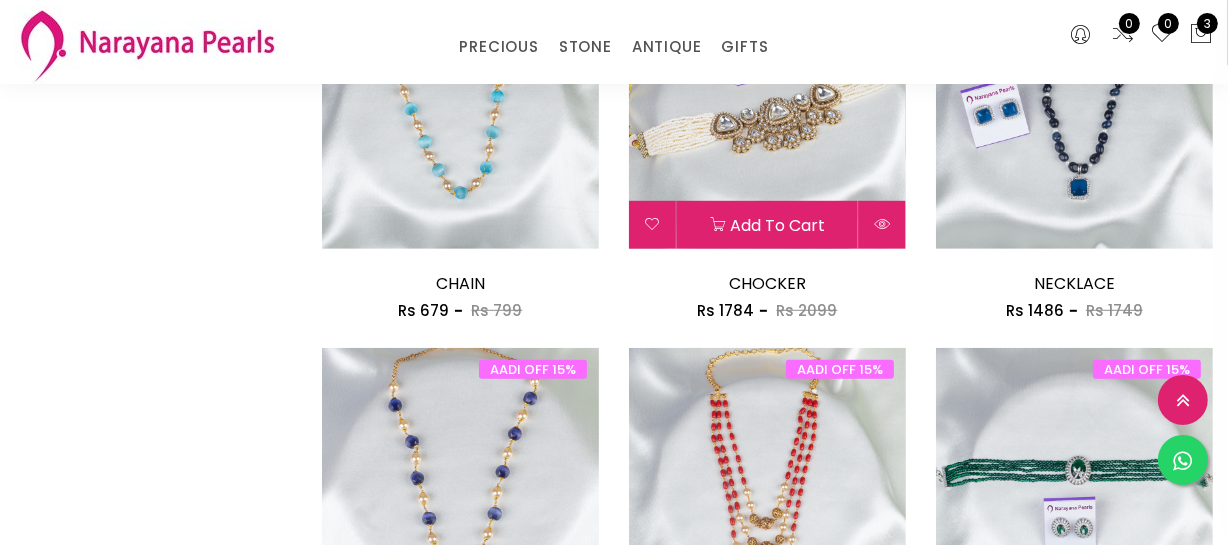 click at bounding box center (767, 110) 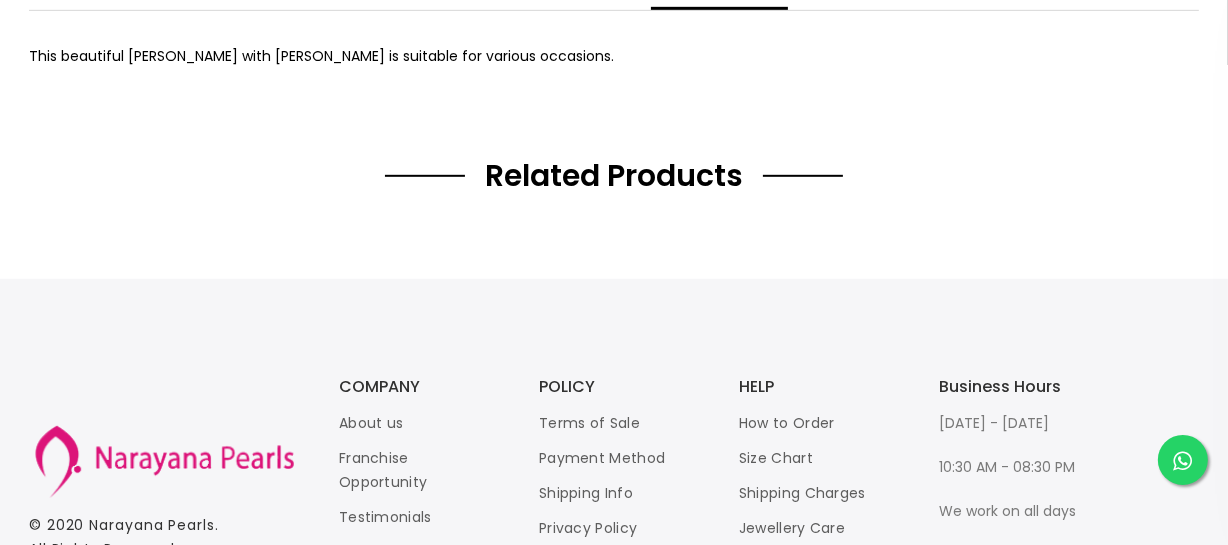 scroll, scrollTop: 0, scrollLeft: 0, axis: both 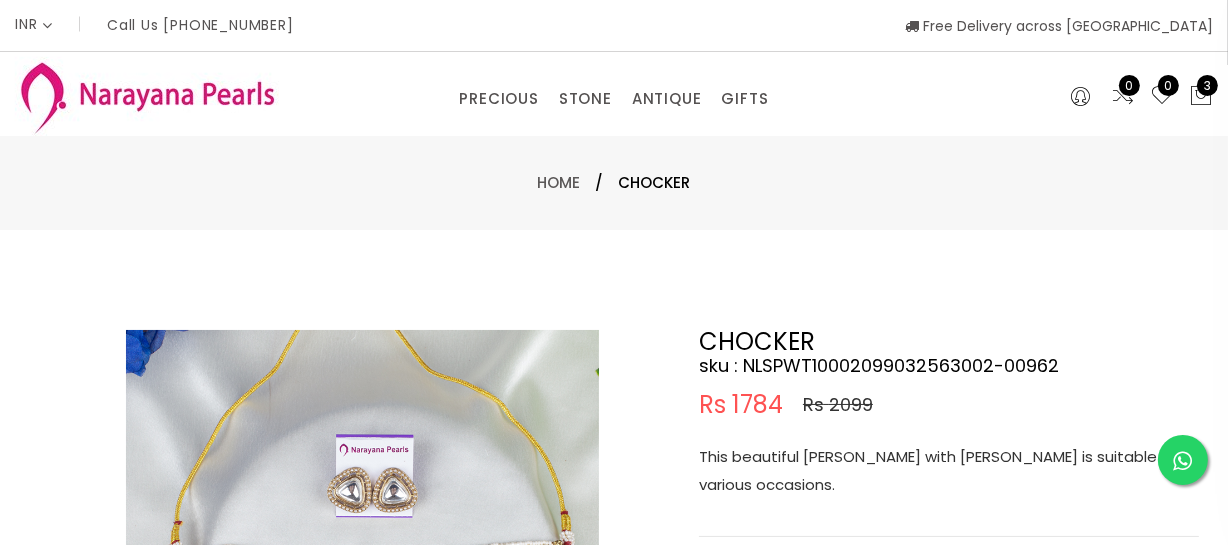 click on "This beautiful [PERSON_NAME] with [PERSON_NAME]  is suitable for various occasions." at bounding box center [949, 471] 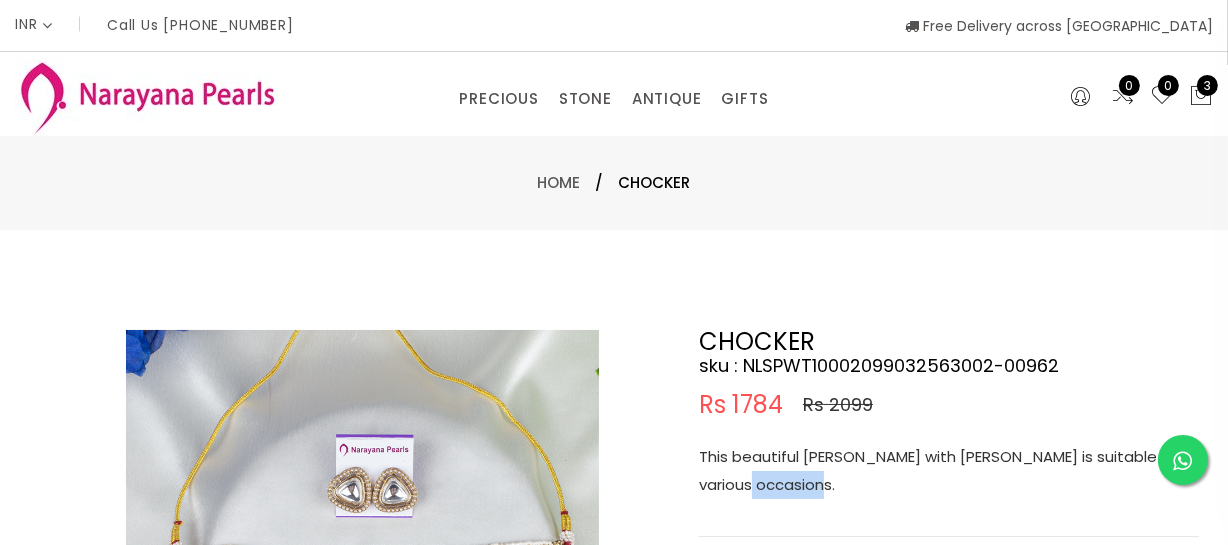 click on "This beautiful [PERSON_NAME] with [PERSON_NAME]  is suitable for various occasions." at bounding box center (949, 471) 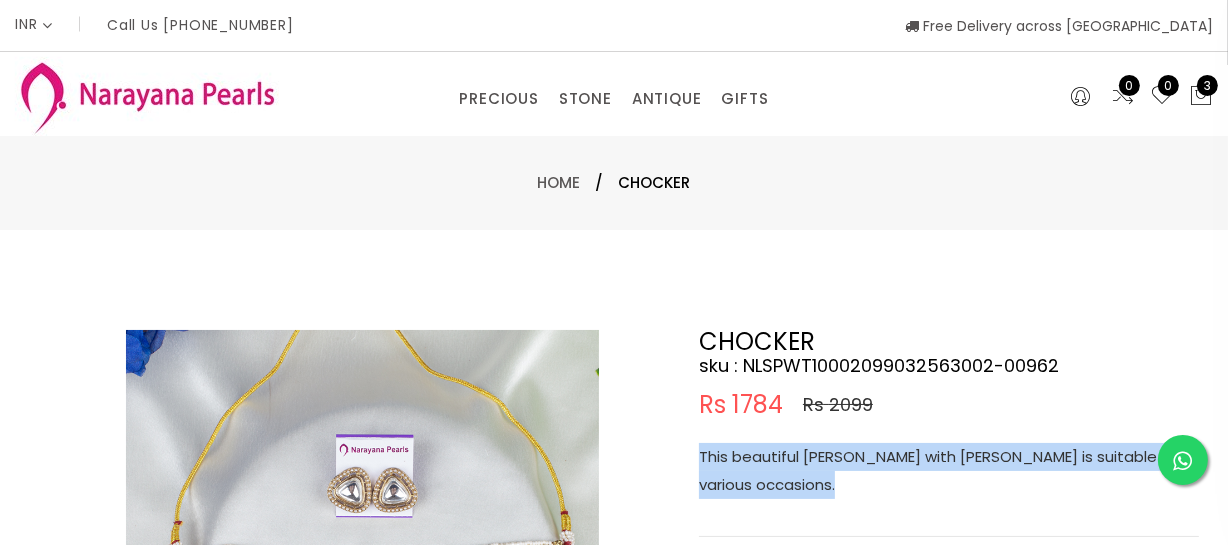 click on "This beautiful [PERSON_NAME] with [PERSON_NAME]  is suitable for various occasions." at bounding box center [949, 471] 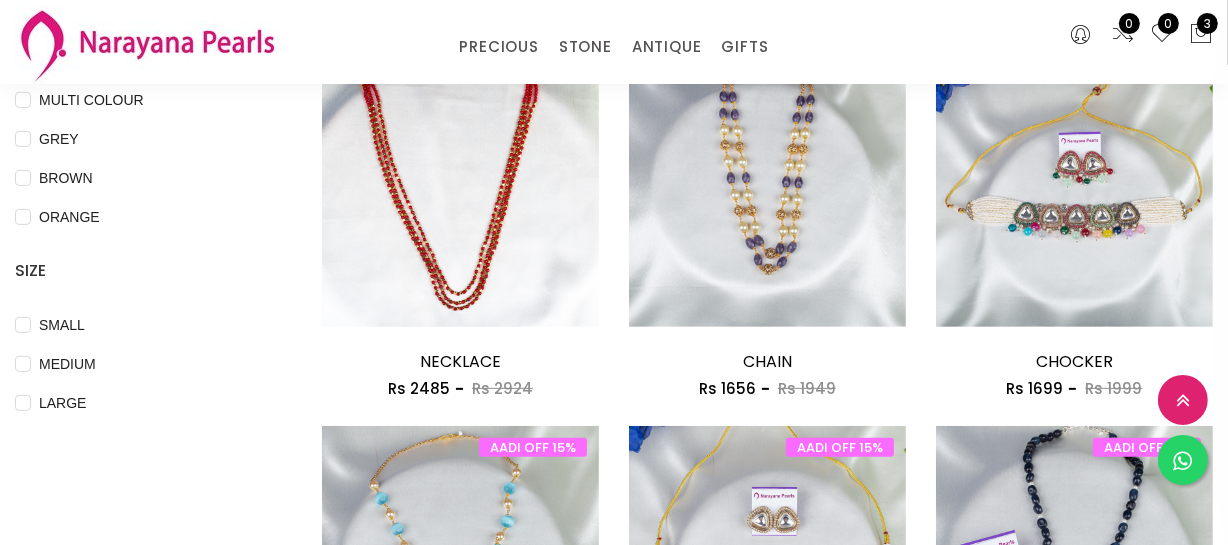 scroll, scrollTop: 90, scrollLeft: 0, axis: vertical 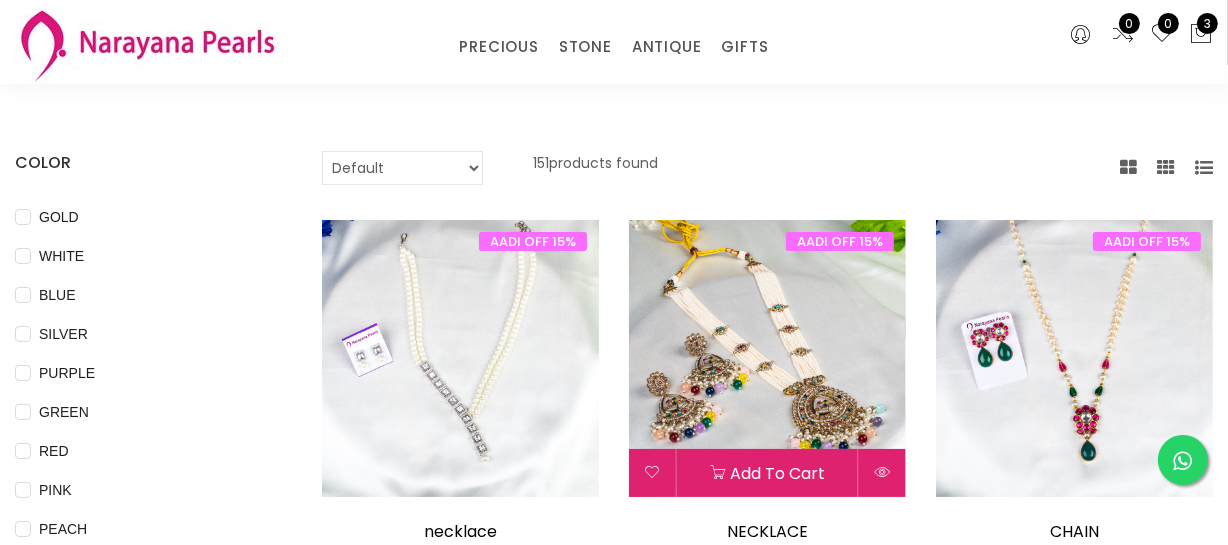 click at bounding box center [767, 358] 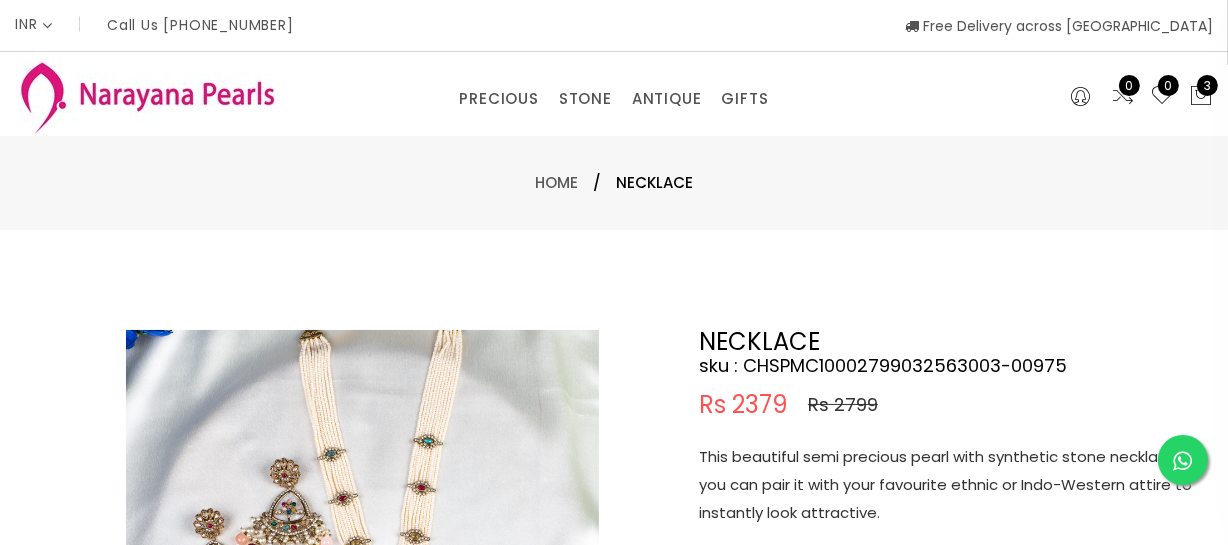 click on "This beautiful semi precious pearl with synthetic stone necklace you can pair it with your favourite ethnic or Indo-Western attire to instantly look attractive." at bounding box center (949, 485) 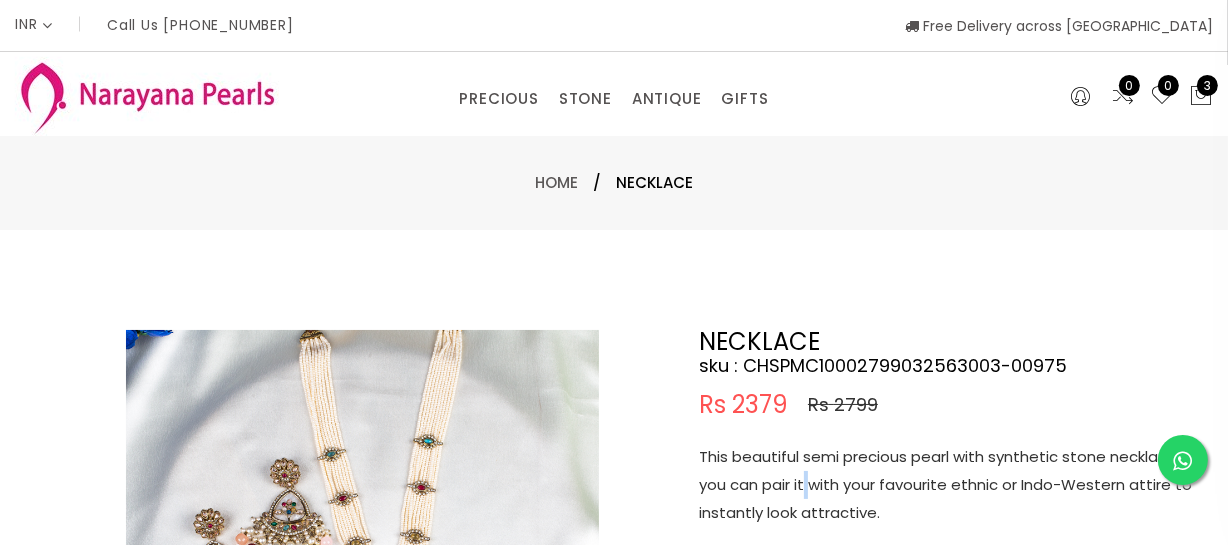 click on "This beautiful semi precious pearl with synthetic stone necklace you can pair it with your favourite ethnic or Indo-Western attire to instantly look attractive." at bounding box center [949, 485] 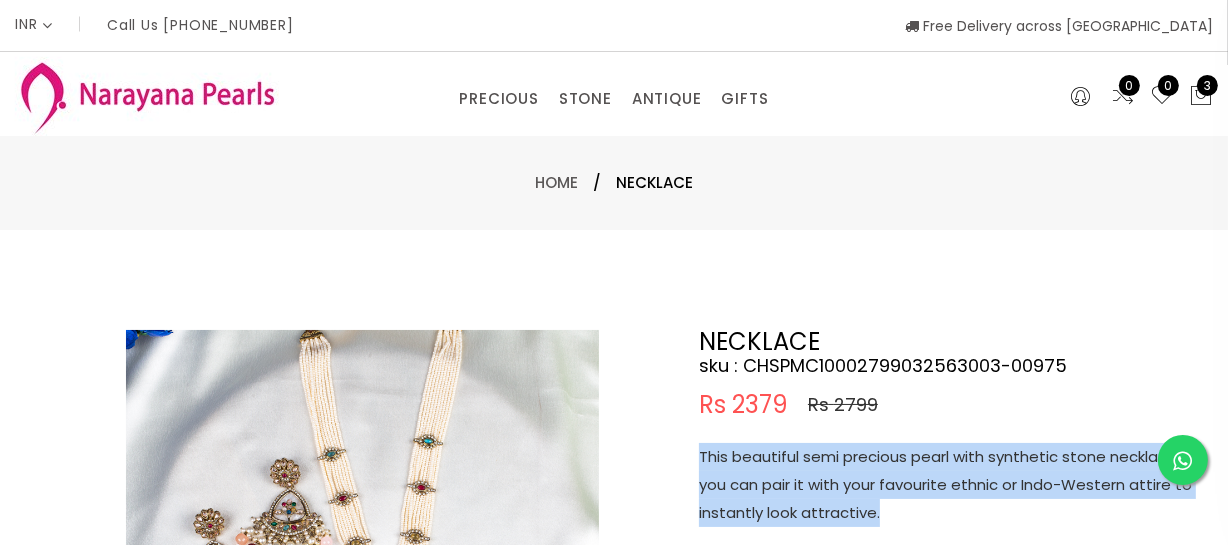 click on "This beautiful semi precious pearl with synthetic stone necklace you can pair it with your favourite ethnic or Indo-Western attire to instantly look attractive." at bounding box center [949, 485] 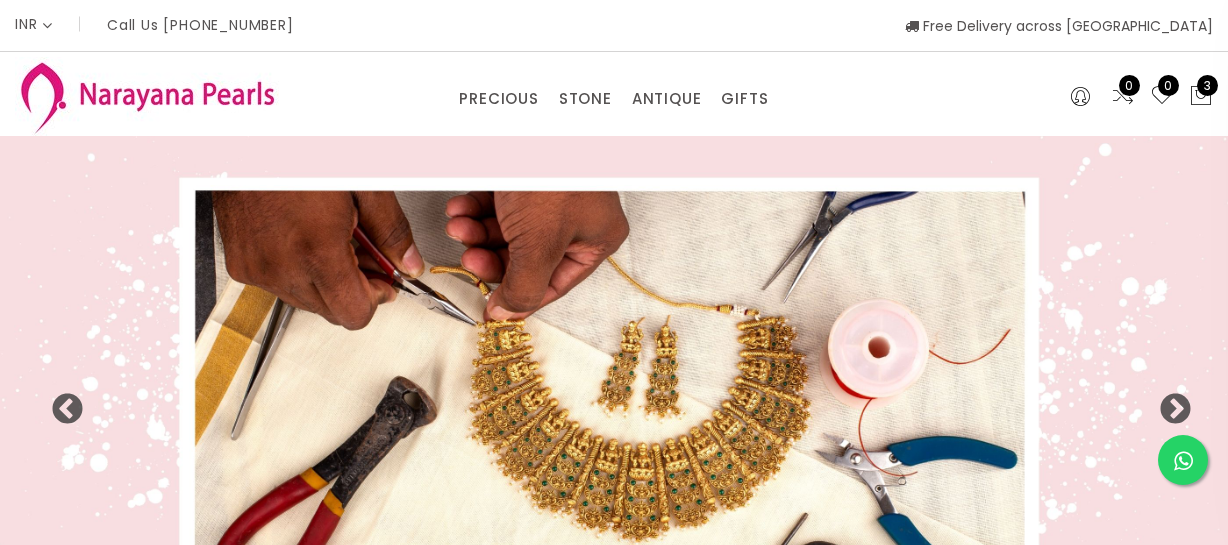select on "INR" 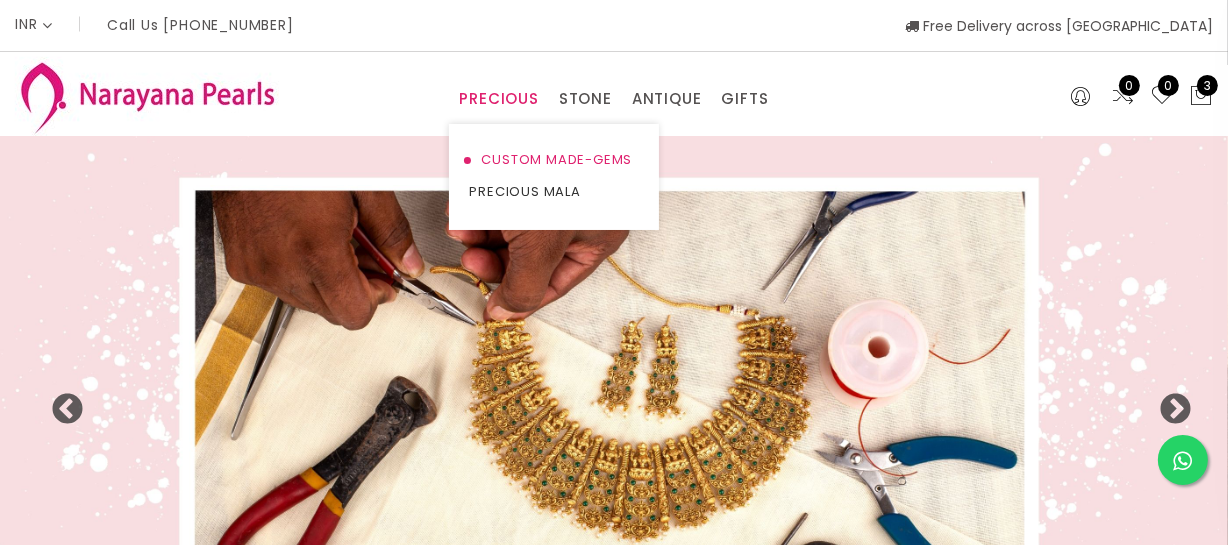 click on "CUSTOM MADE-GEMS" at bounding box center [554, 160] 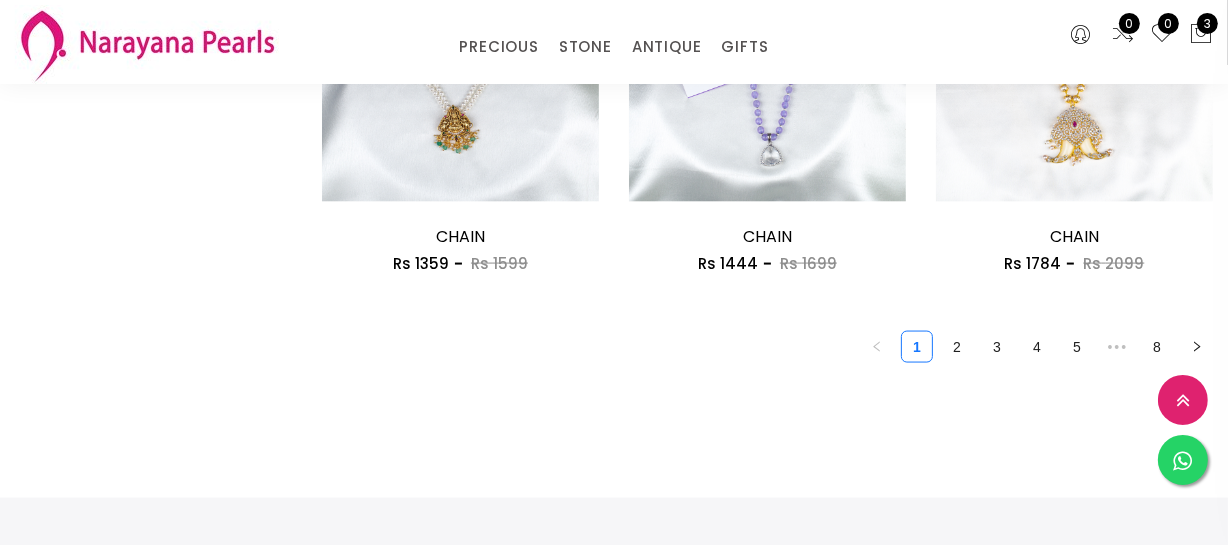 scroll, scrollTop: 2818, scrollLeft: 0, axis: vertical 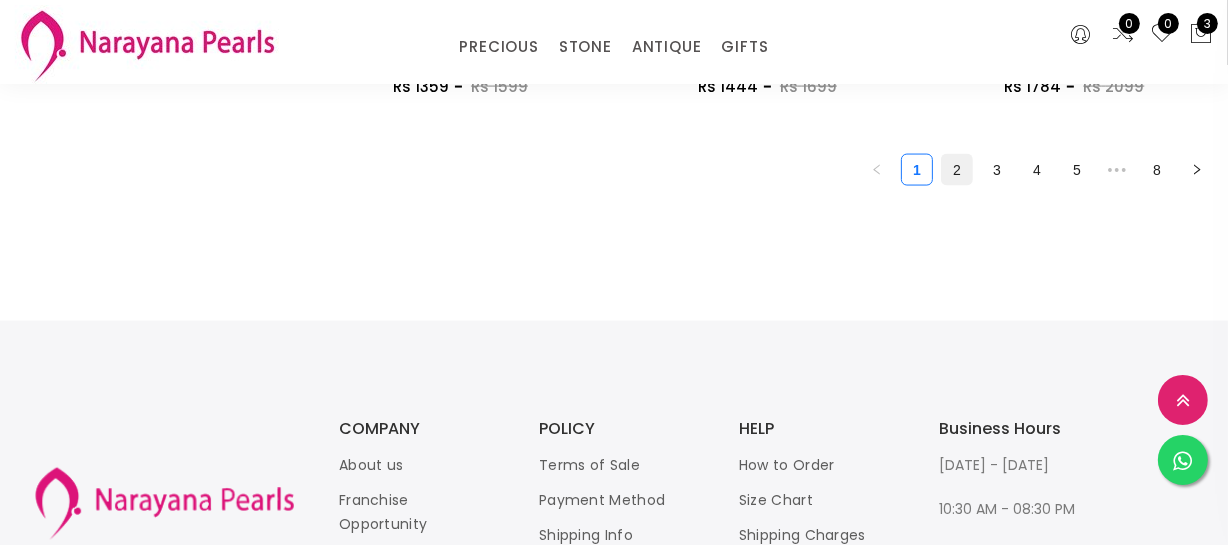 click on "2" at bounding box center [957, 170] 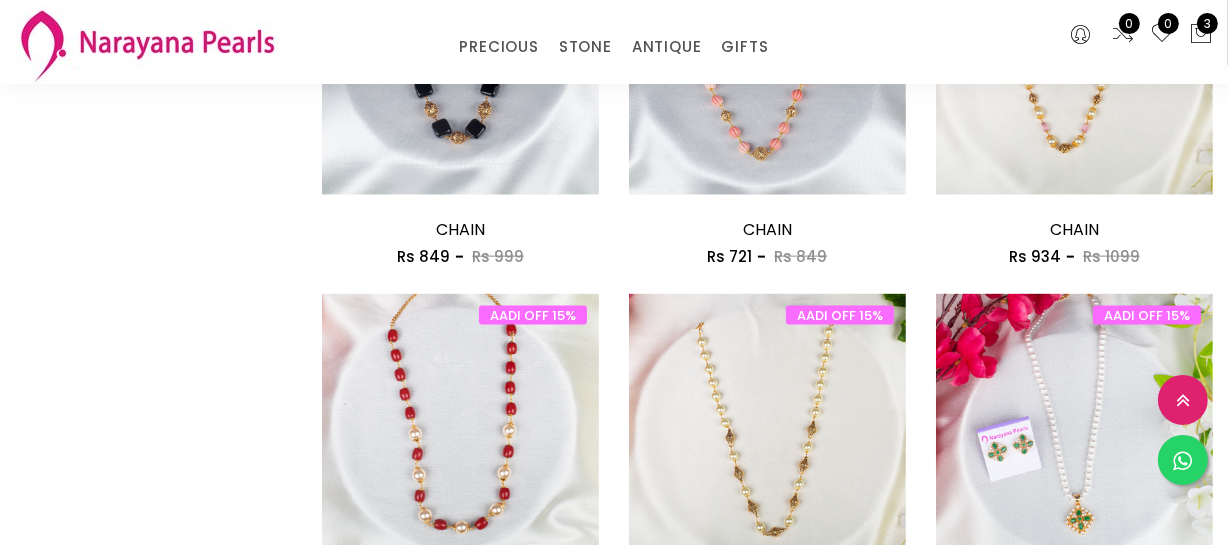scroll, scrollTop: 2727, scrollLeft: 0, axis: vertical 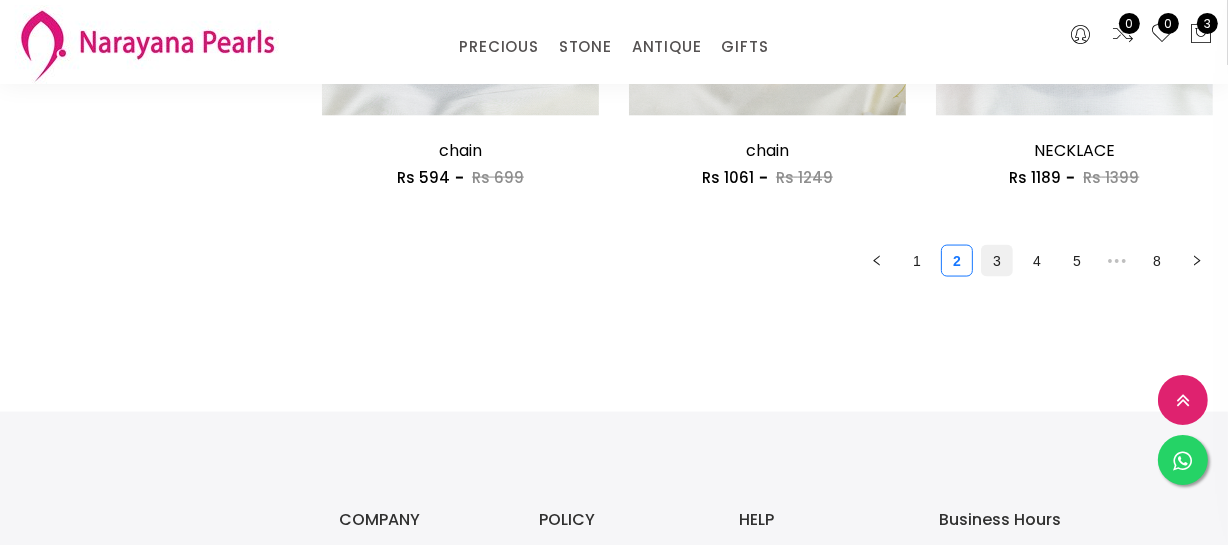 click on "3" at bounding box center (997, 261) 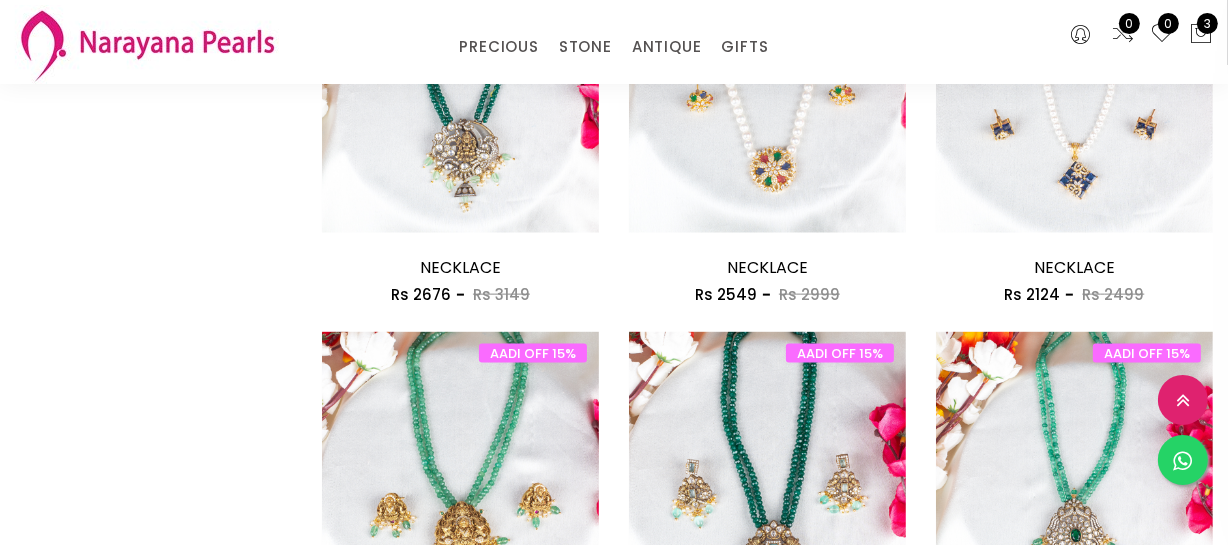 scroll, scrollTop: 2454, scrollLeft: 0, axis: vertical 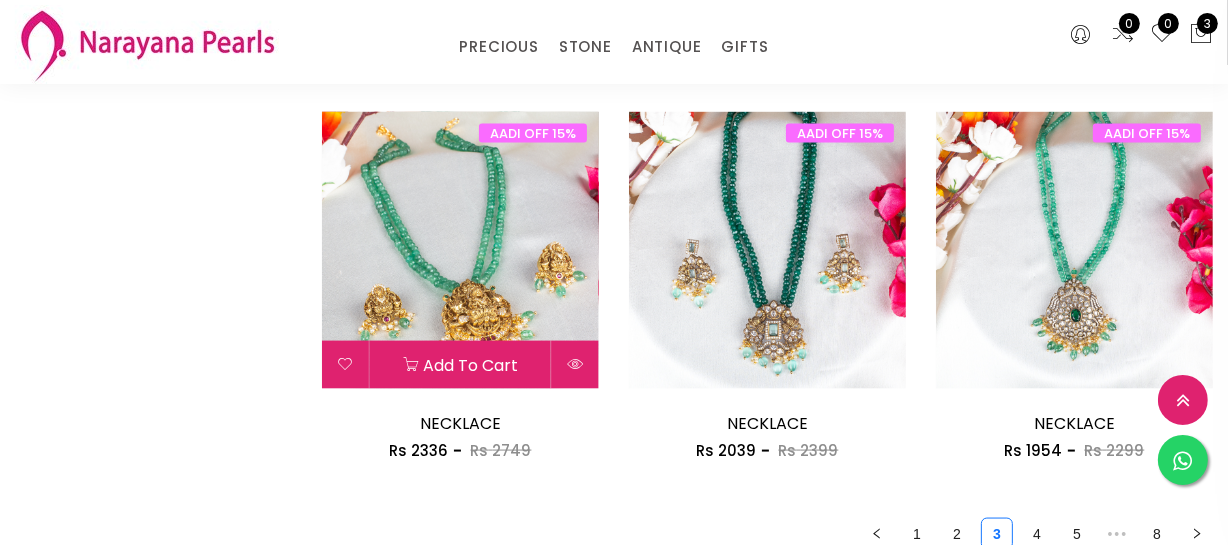 click at bounding box center [460, 250] 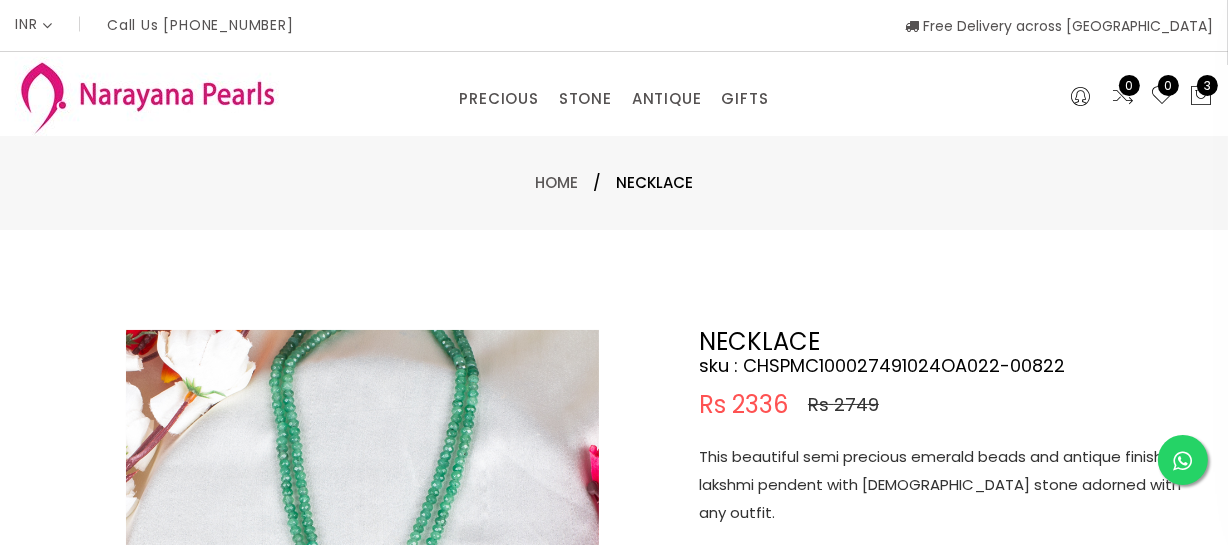 click on "This beautiful semi precious emerald beads and antique finish lakshmi pendent with temple stone adorned with any outfit." at bounding box center [949, 485] 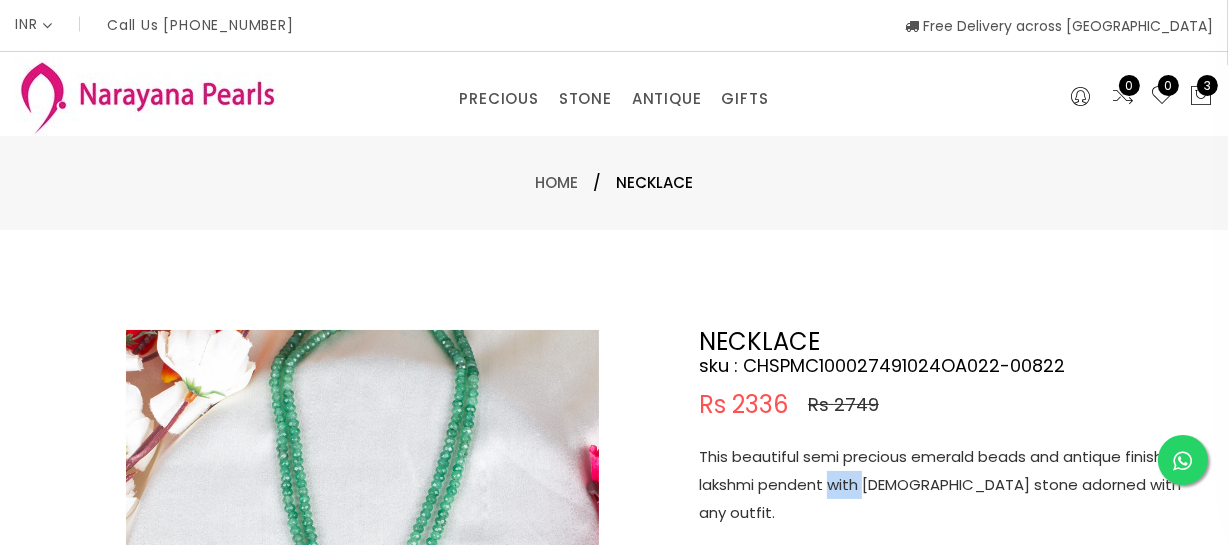 click on "This beautiful semi precious emerald beads and antique finish lakshmi pendent with temple stone adorned with any outfit." at bounding box center (949, 485) 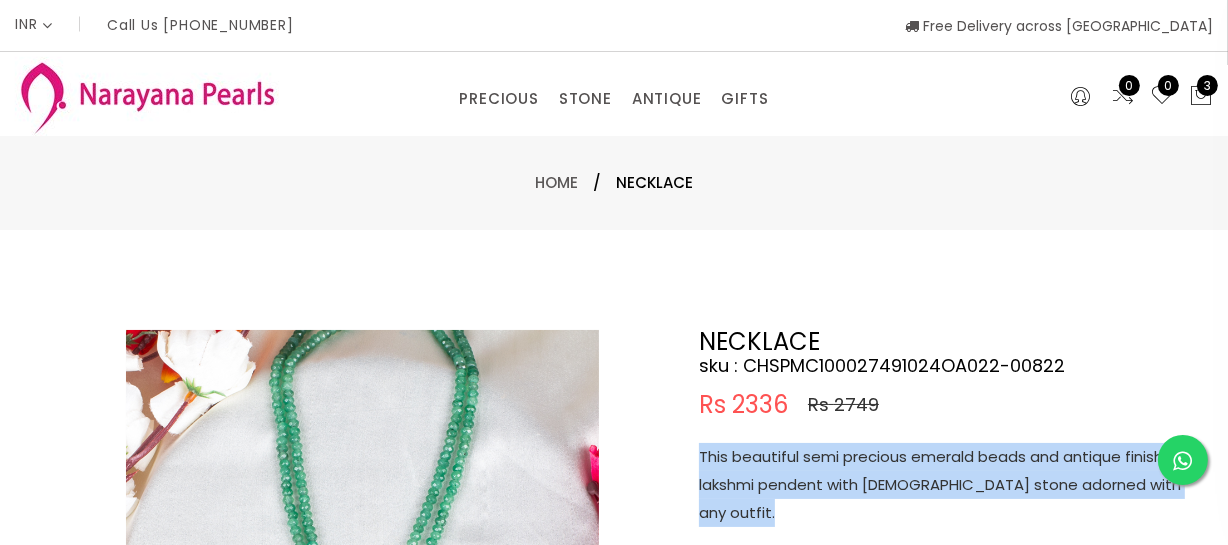 click on "This beautiful semi precious emerald beads and antique finish lakshmi pendent with temple stone adorned with any outfit." at bounding box center [949, 485] 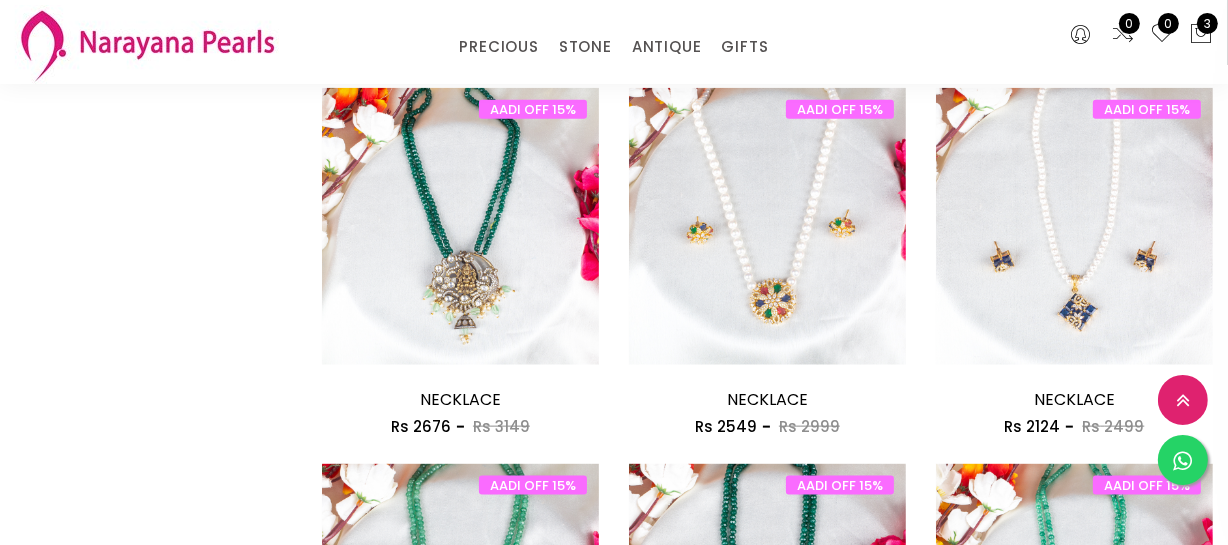 scroll, scrollTop: 2648, scrollLeft: 0, axis: vertical 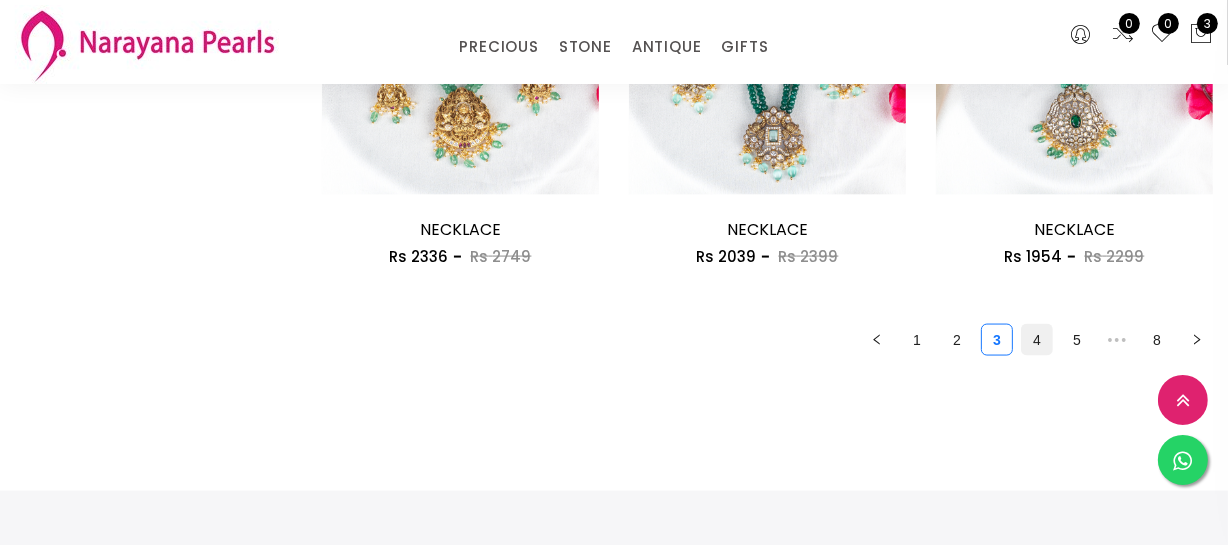 click on "4" at bounding box center (1037, 340) 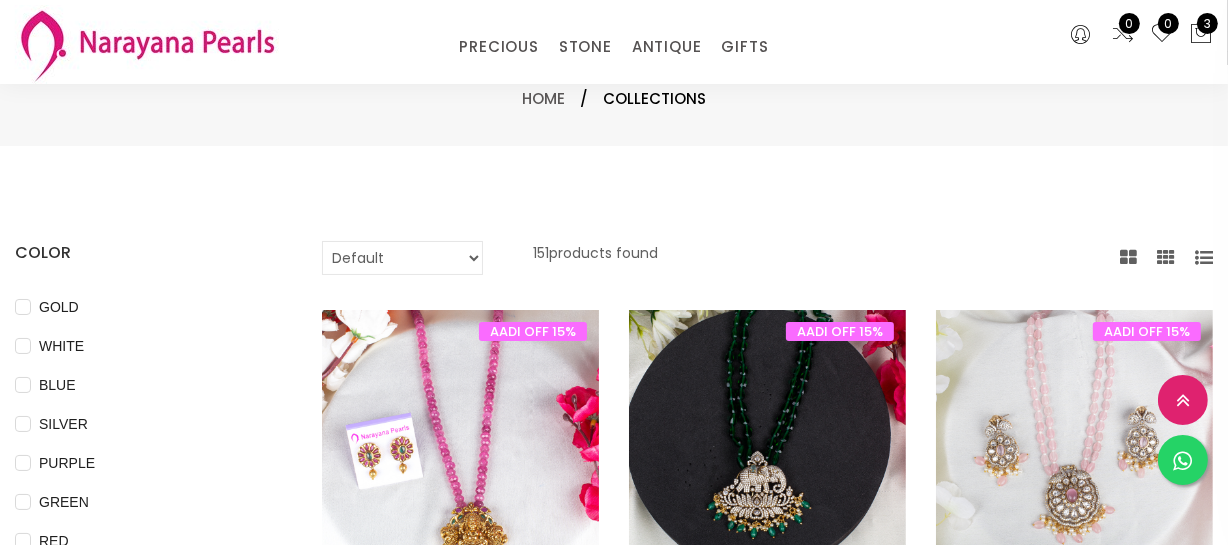 scroll, scrollTop: 363, scrollLeft: 0, axis: vertical 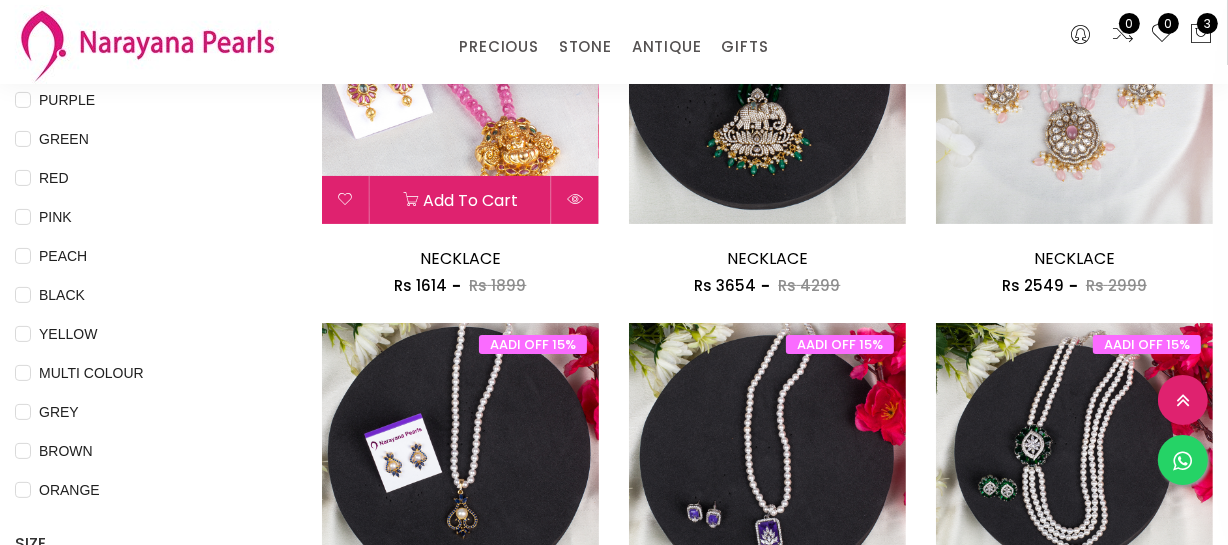 click at bounding box center [460, 85] 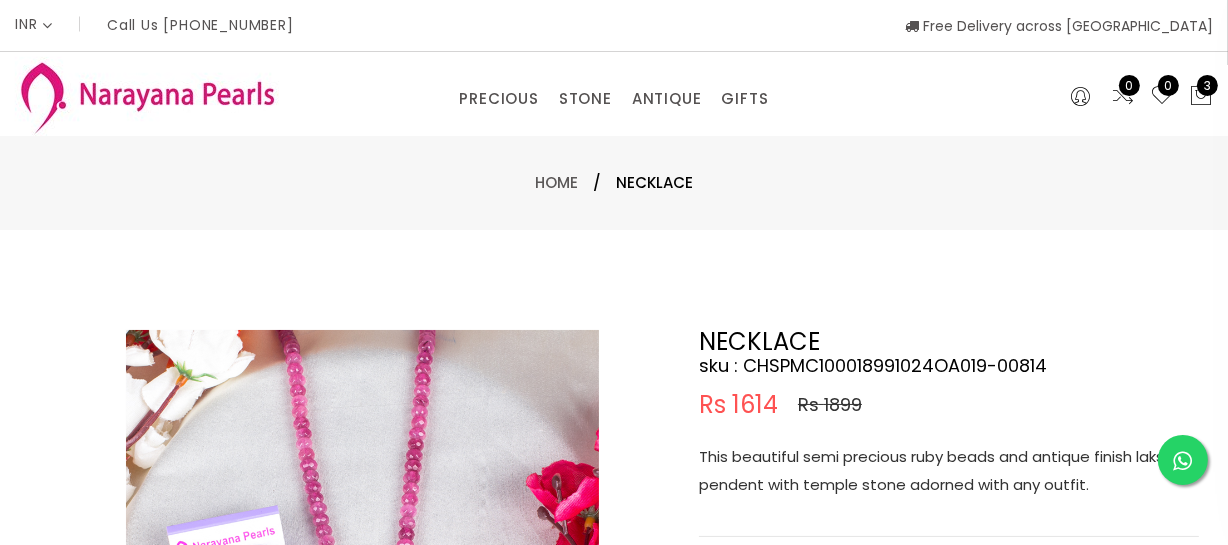click on "This beautiful semi precious ruby beads and antique finish lakshmi pendent  with temple stone adorned with any outfit." at bounding box center (949, 471) 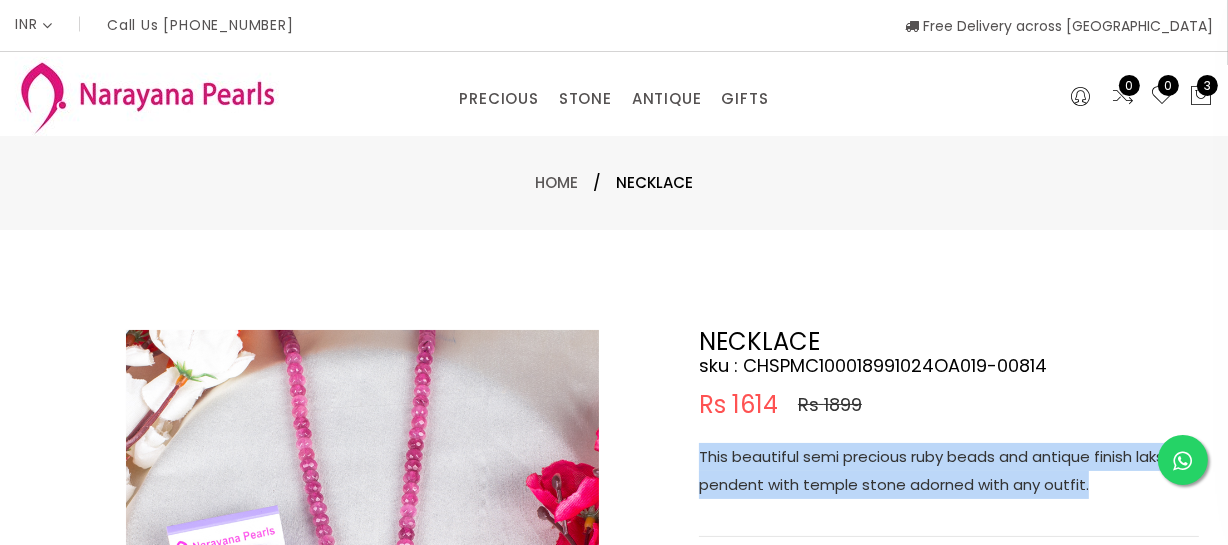 click on "This beautiful semi precious ruby beads and antique finish lakshmi pendent  with temple stone adorned with any outfit." at bounding box center (949, 471) 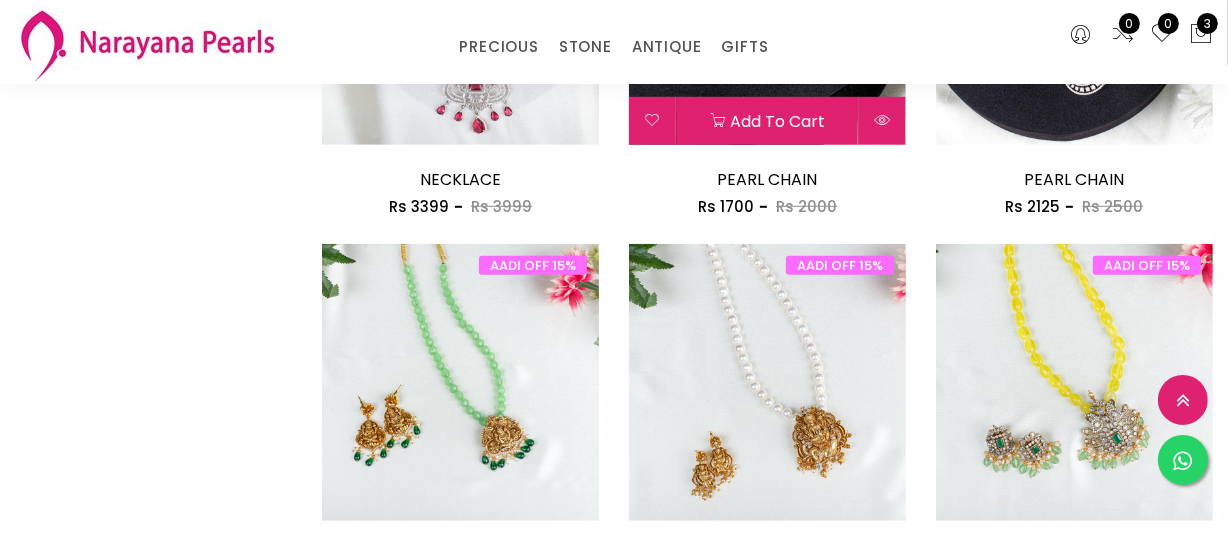 scroll, scrollTop: 1000, scrollLeft: 0, axis: vertical 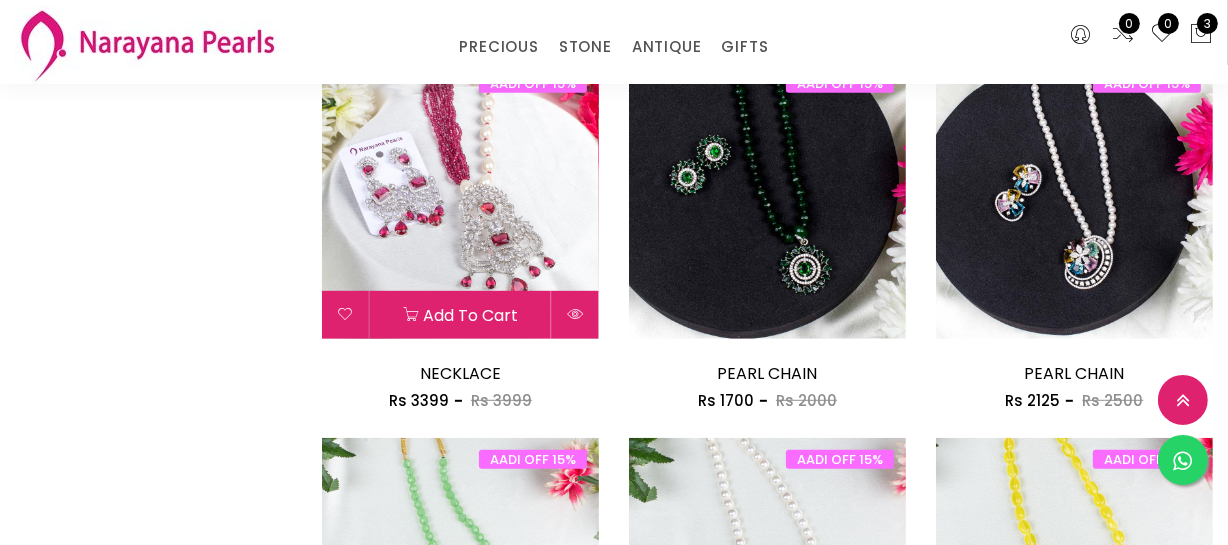 click at bounding box center (460, 200) 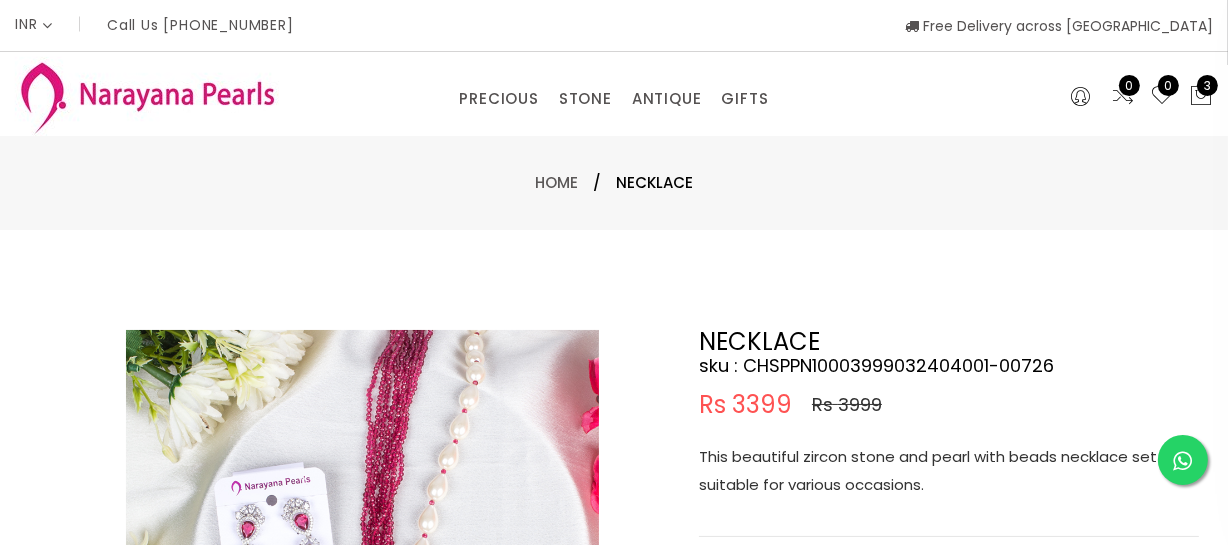 click on "This beautiful zircon stone and pearl with beads necklace set suitable for various occasions." at bounding box center [949, 471] 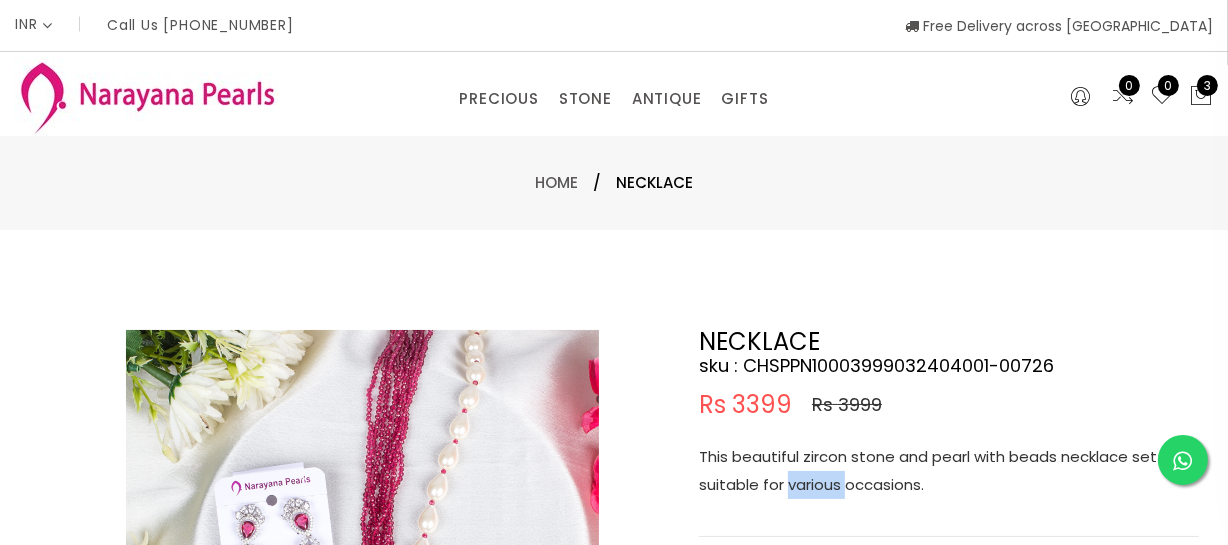 click on "This beautiful zircon stone and pearl with beads necklace set suitable for various occasions." at bounding box center (949, 471) 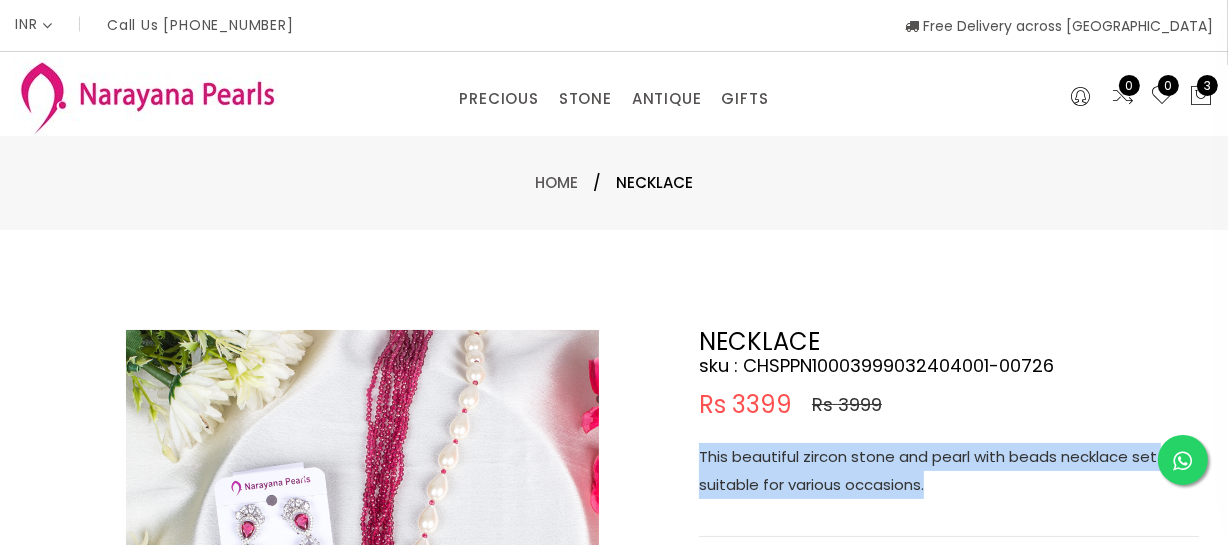 click on "This beautiful zircon stone and pearl with beads necklace set suitable for various occasions." at bounding box center (949, 471) 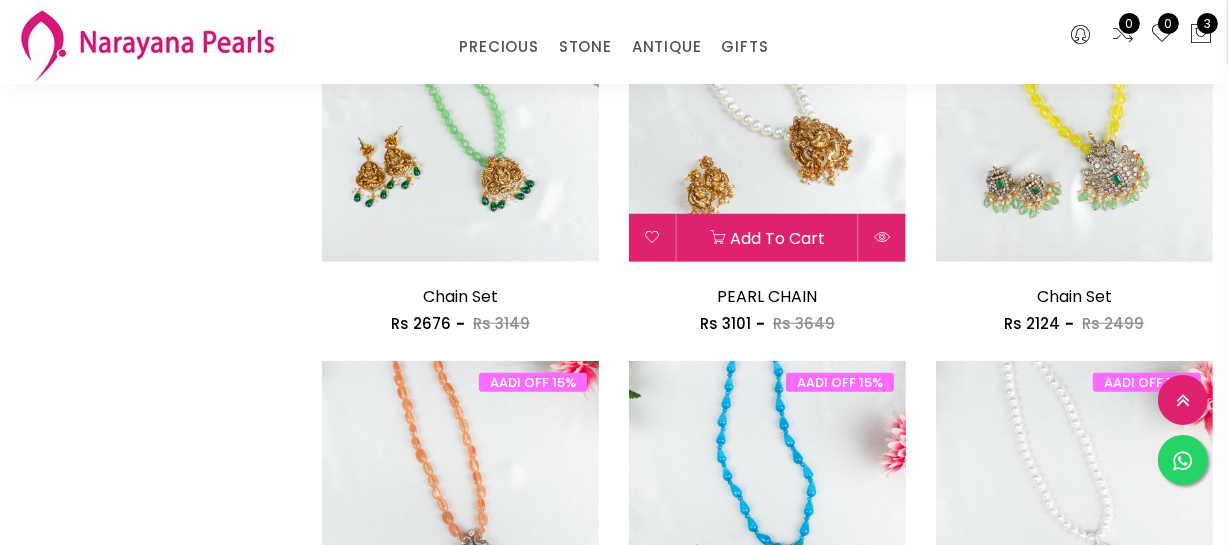 scroll, scrollTop: 1454, scrollLeft: 0, axis: vertical 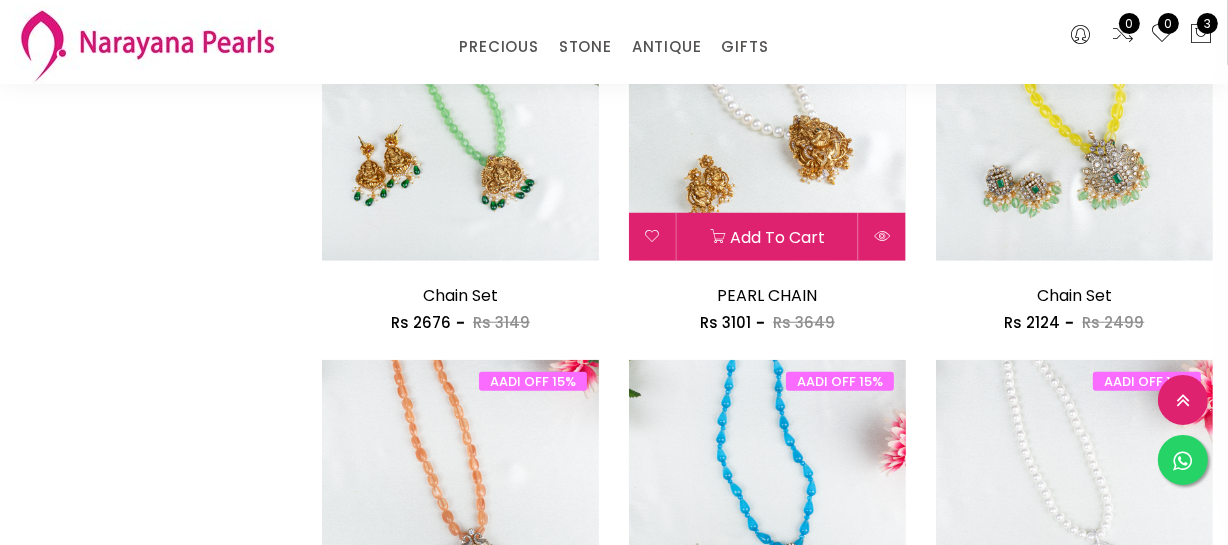 click at bounding box center (767, 122) 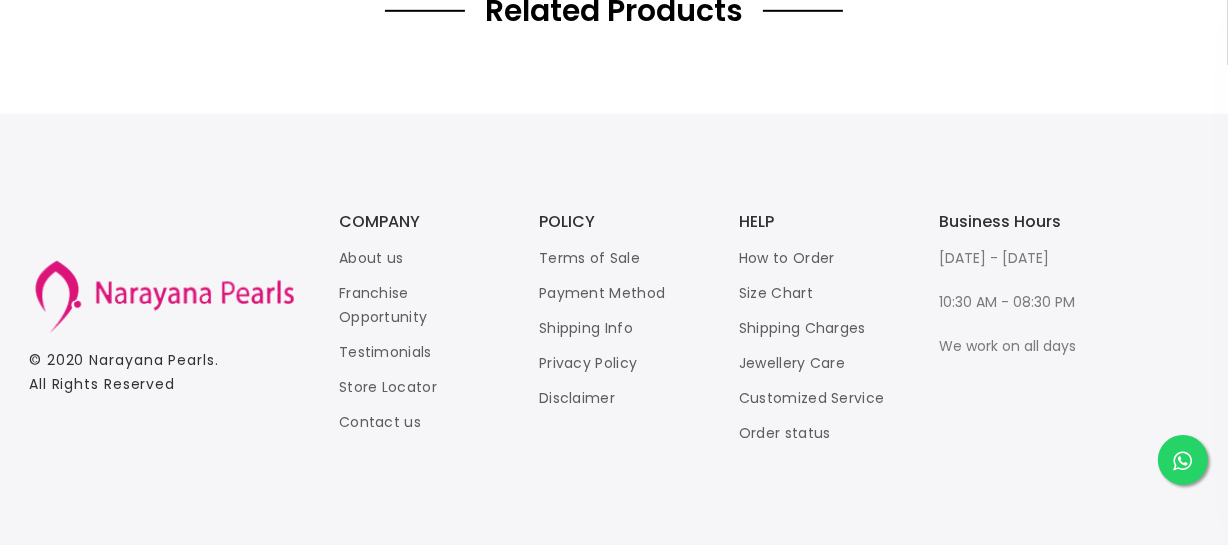 scroll, scrollTop: 0, scrollLeft: 0, axis: both 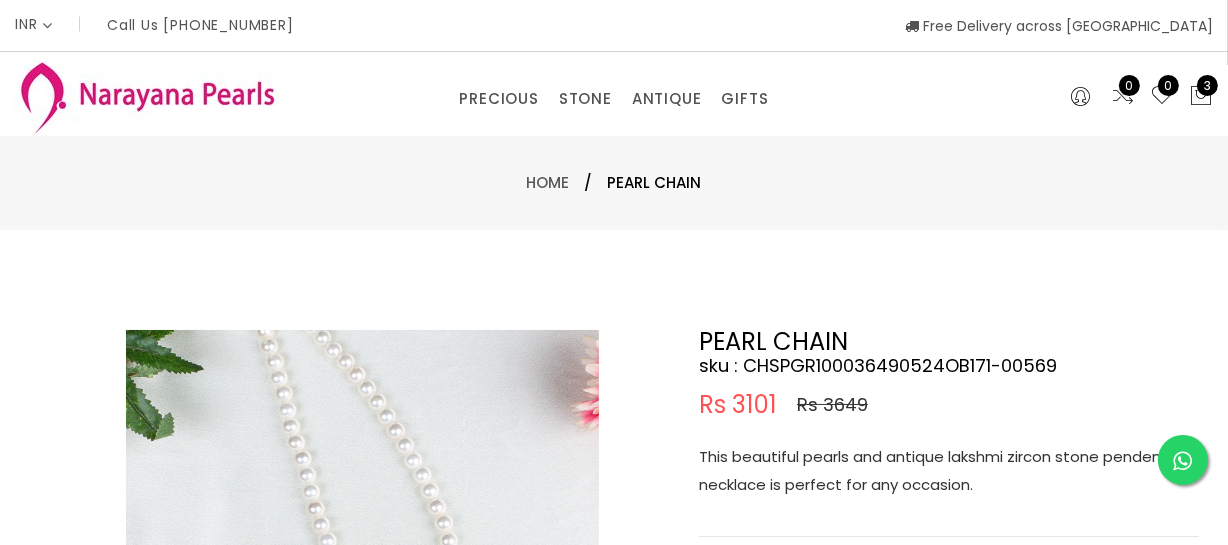 click on "This beautiful pearls and antique lakshmi zircon stone pendent necklace is perfect for any occasion." at bounding box center [949, 471] 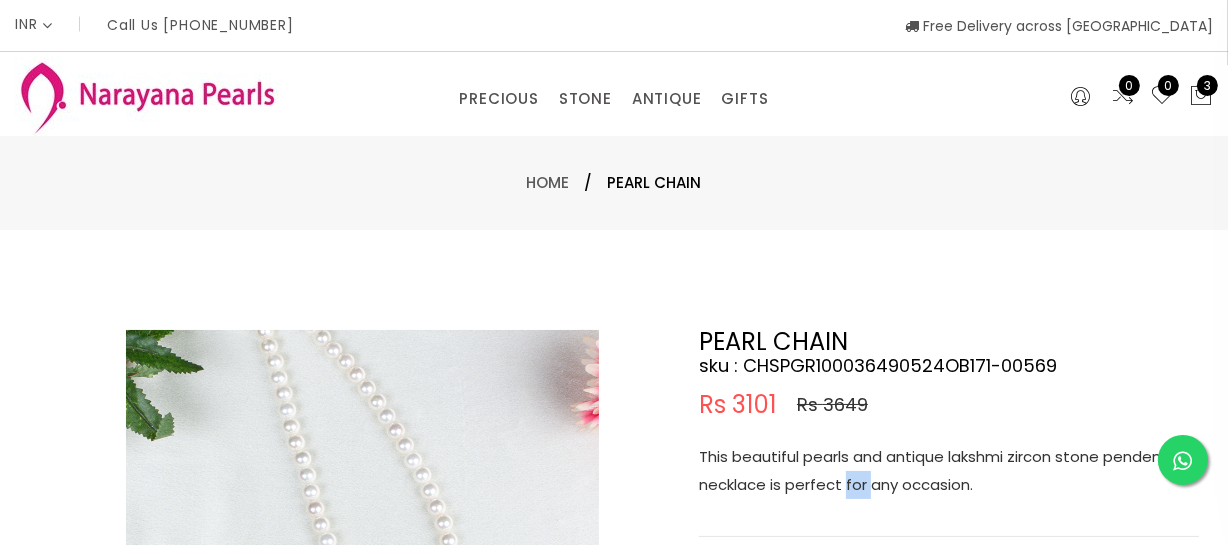click on "This beautiful pearls and antique lakshmi zircon stone pendent necklace is perfect for any occasion." at bounding box center (949, 471) 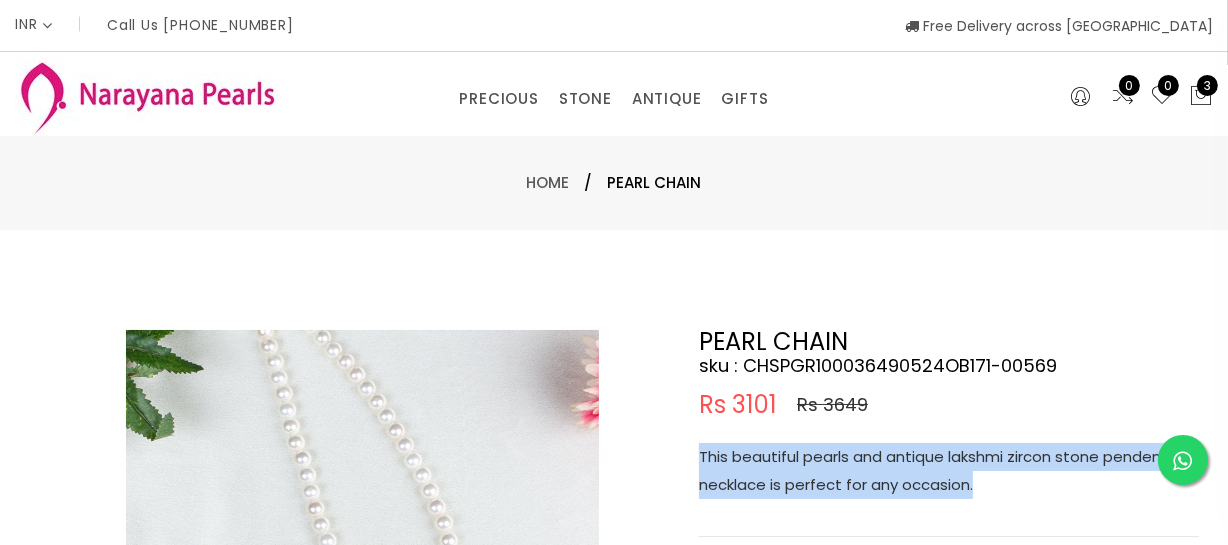 click on "This beautiful pearls and antique lakshmi zircon stone pendent necklace is perfect for any occasion." at bounding box center (949, 471) 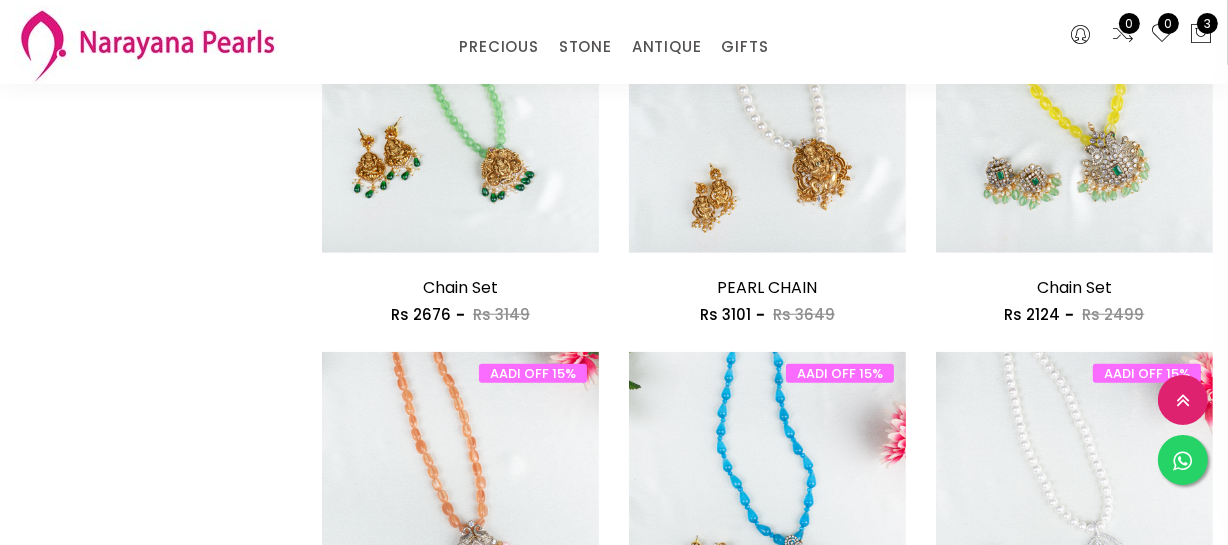 scroll, scrollTop: 1557, scrollLeft: 0, axis: vertical 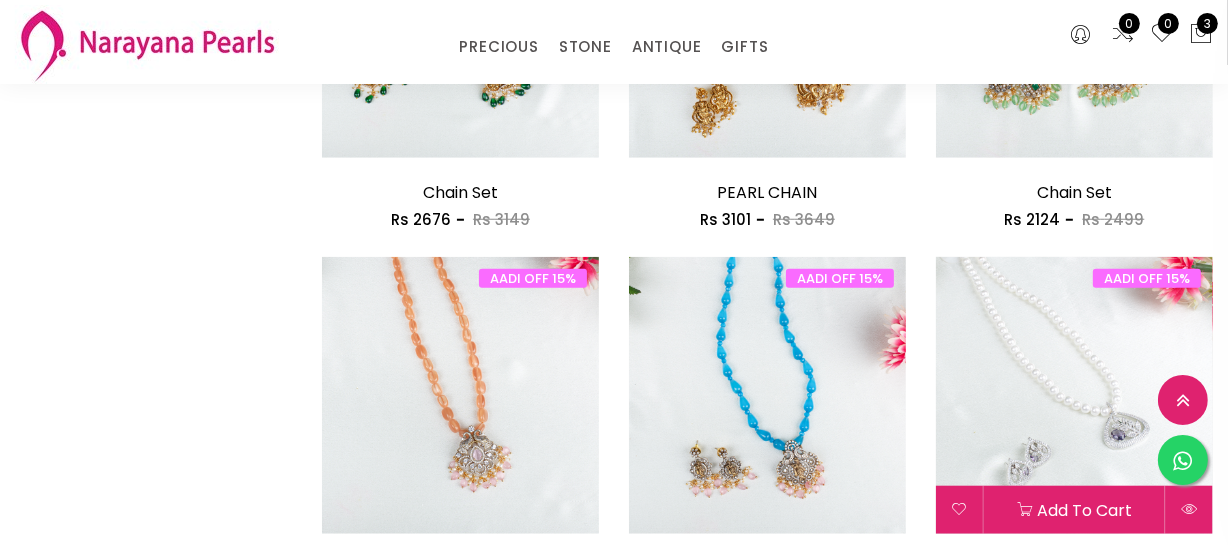 click at bounding box center [1074, 395] 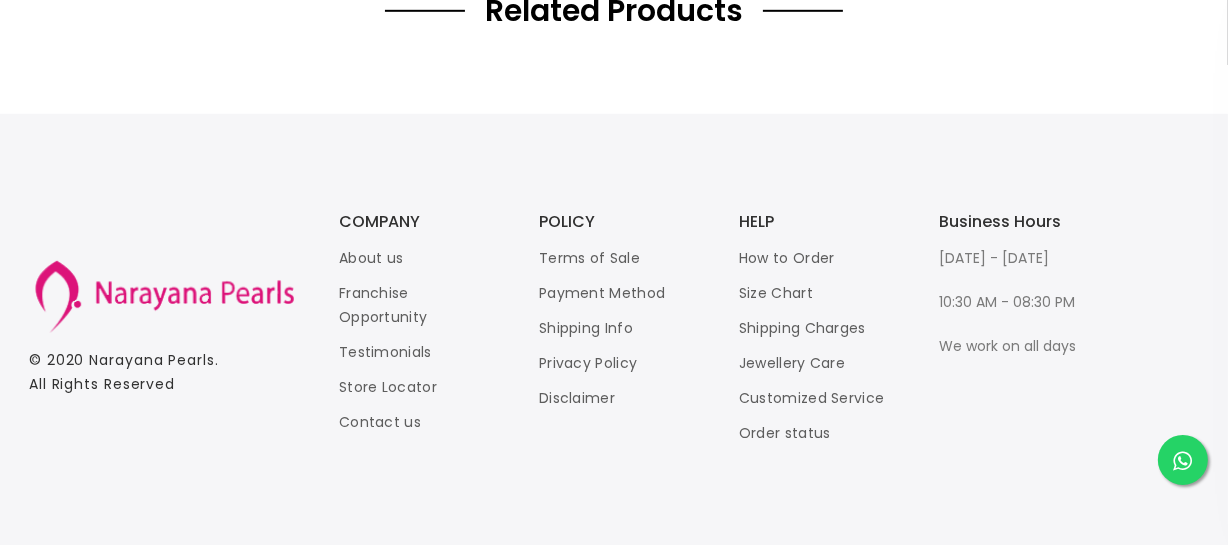 scroll, scrollTop: 0, scrollLeft: 0, axis: both 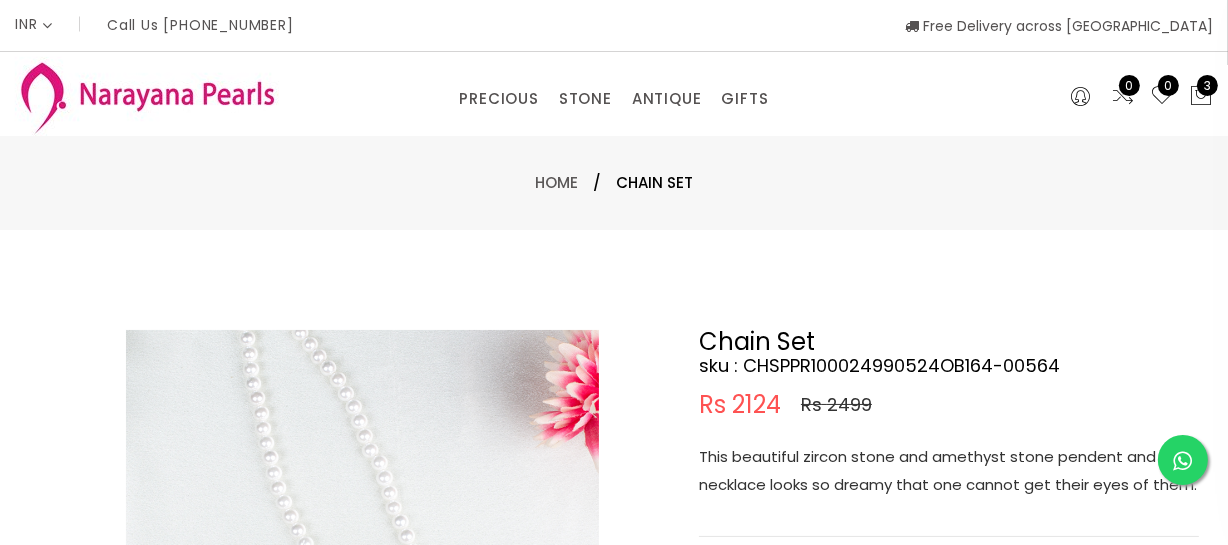 click on "This beautiful zircon stone and amethyst stone pendent and pearl necklace looks so dreamy that one cannot get their eyes of them." at bounding box center [949, 471] 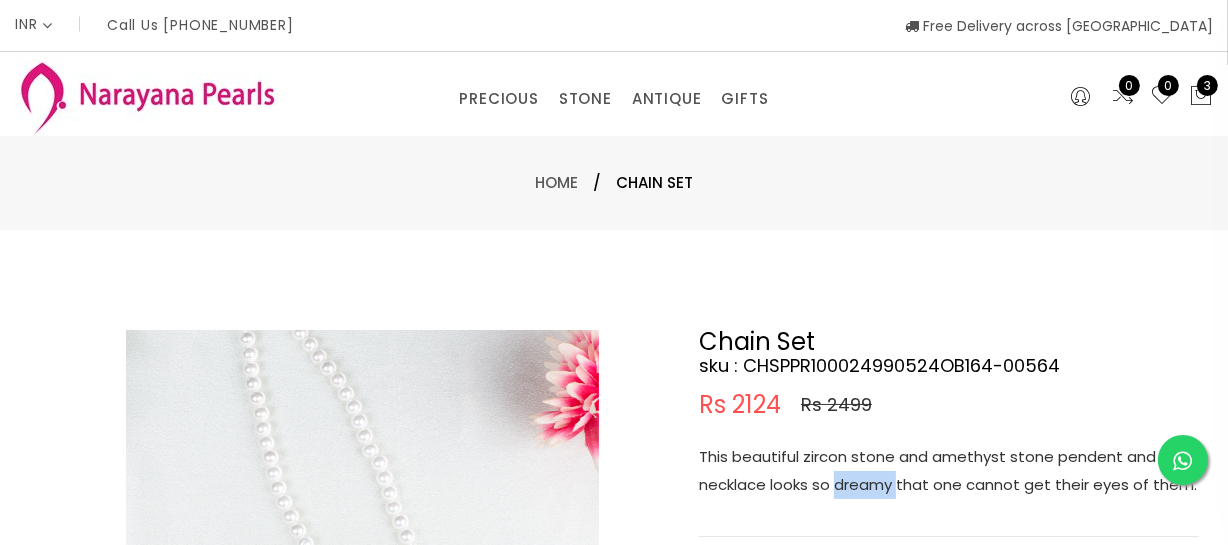 click on "This beautiful zircon stone and amethyst stone pendent and pearl necklace looks so dreamy that one cannot get their eyes of them." at bounding box center [949, 471] 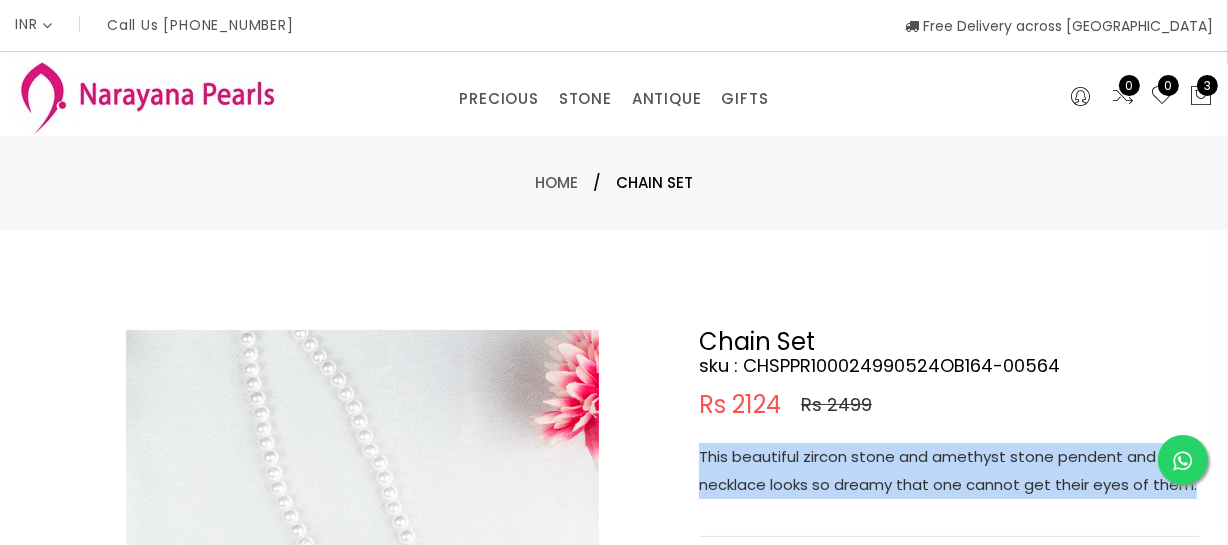 click on "This beautiful zircon stone and amethyst stone pendent and pearl necklace looks so dreamy that one cannot get their eyes of them." at bounding box center (949, 471) 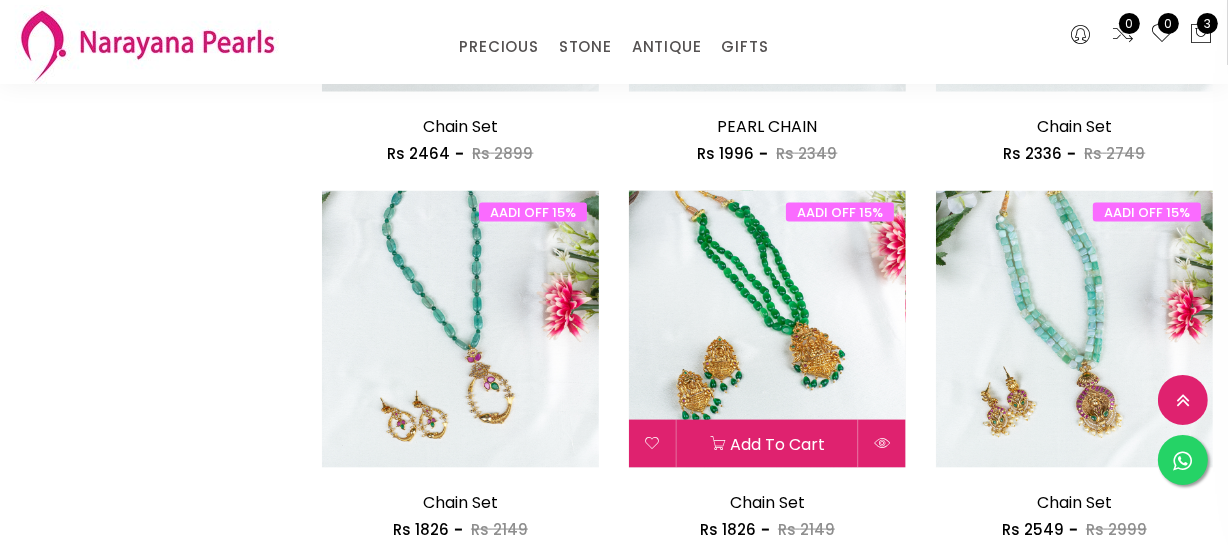 scroll, scrollTop: 2830, scrollLeft: 0, axis: vertical 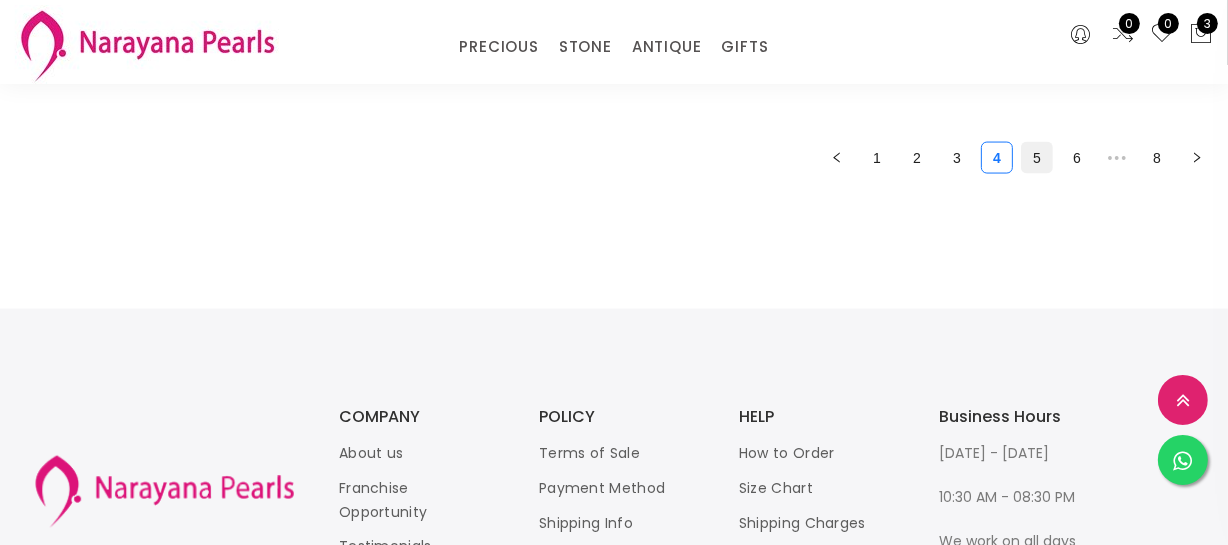 click on "5" at bounding box center (1037, 158) 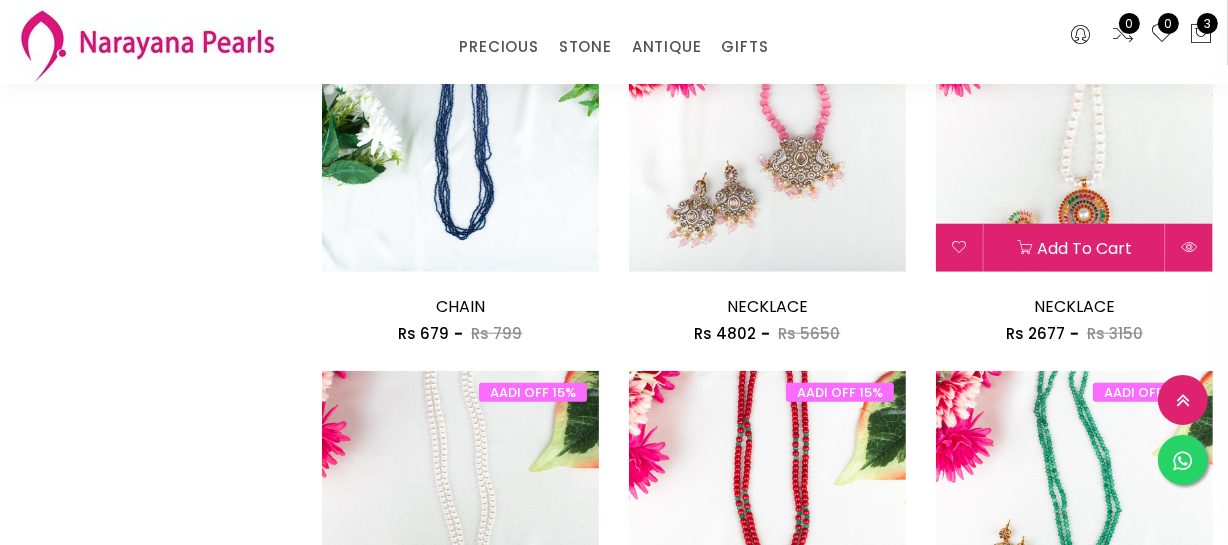 scroll, scrollTop: 1818, scrollLeft: 0, axis: vertical 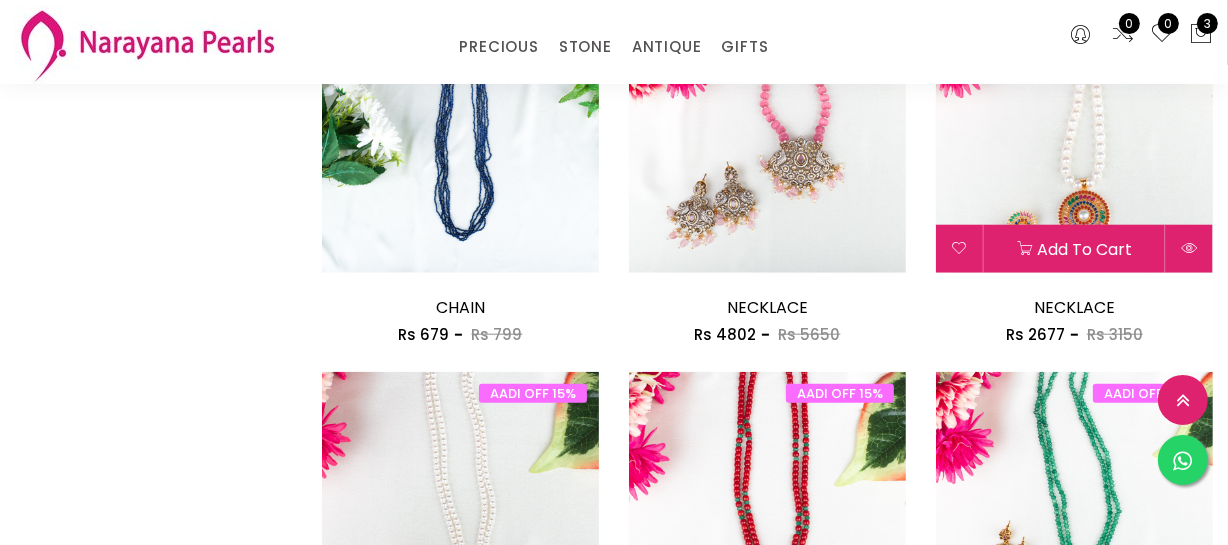 click at bounding box center (1074, 134) 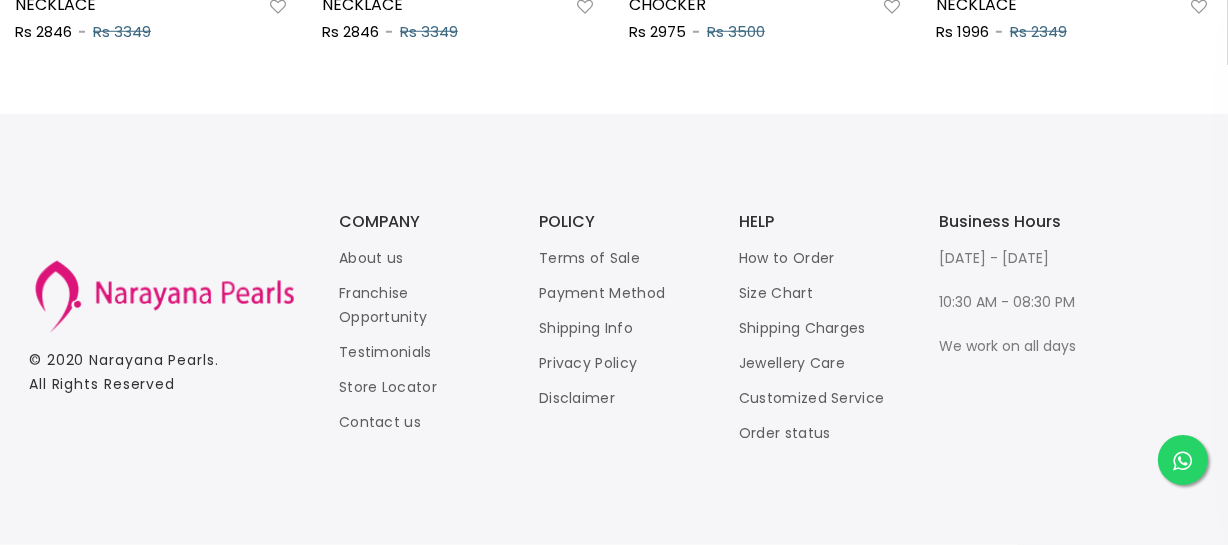 scroll, scrollTop: 0, scrollLeft: 0, axis: both 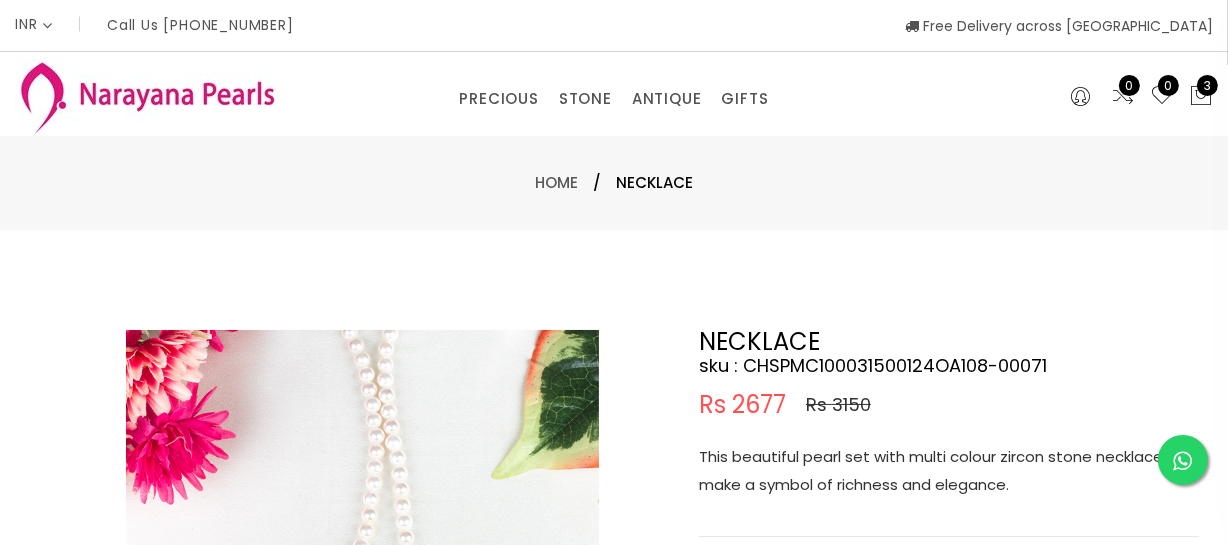 click on "This beautiful pearl set with multi colour zircon stone necklace make a symbol of richness and elegance." at bounding box center [949, 471] 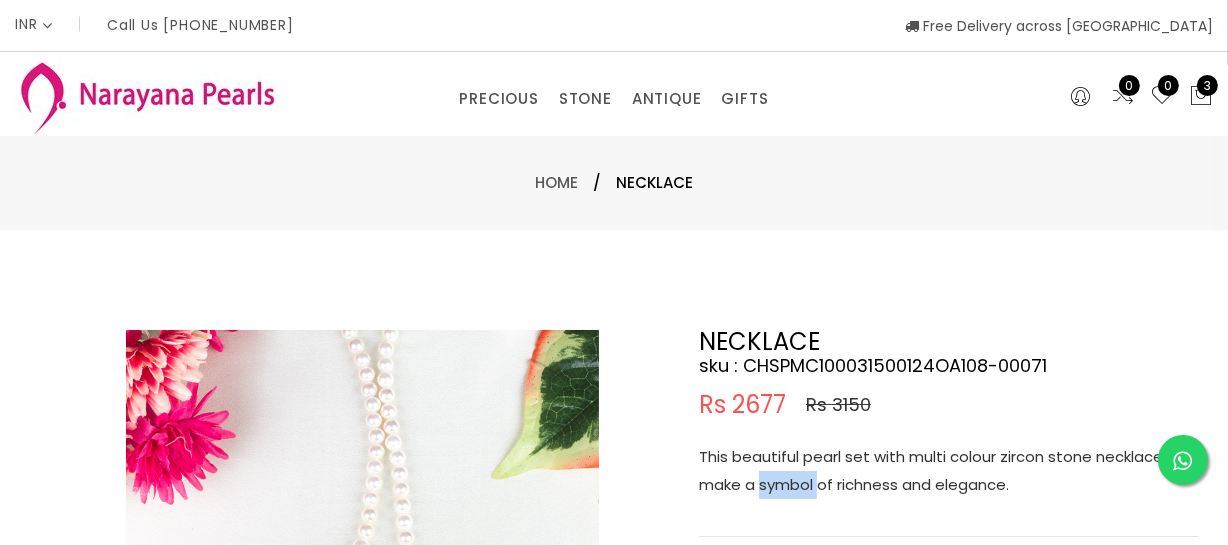 click on "This beautiful pearl set with multi colour zircon stone necklace make a symbol of richness and elegance." at bounding box center [949, 471] 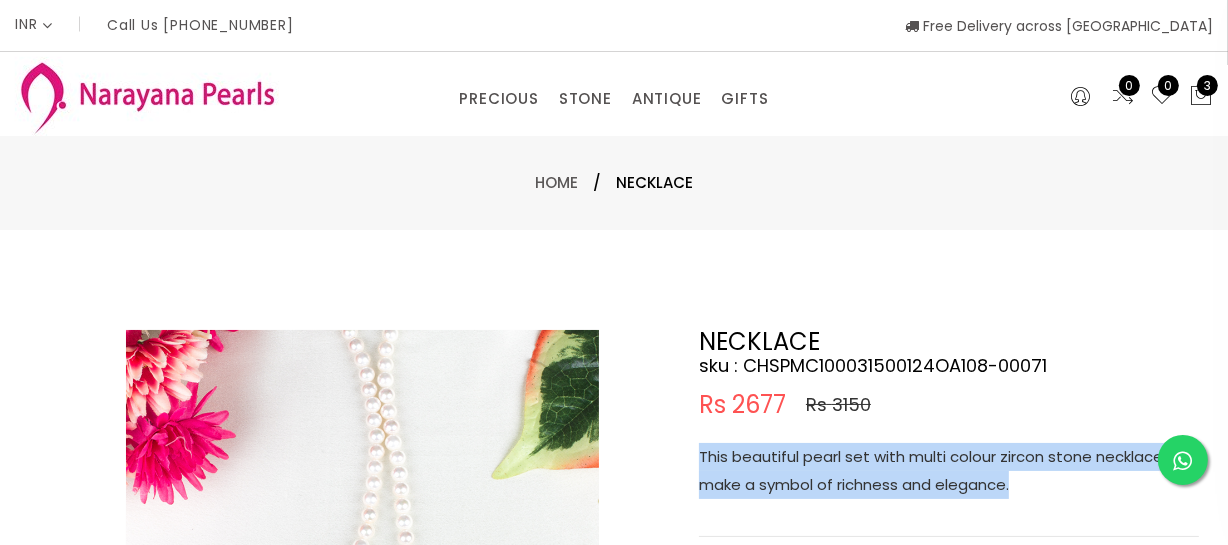 click on "This beautiful pearl set with multi colour zircon stone necklace make a symbol of richness and elegance." at bounding box center (949, 471) 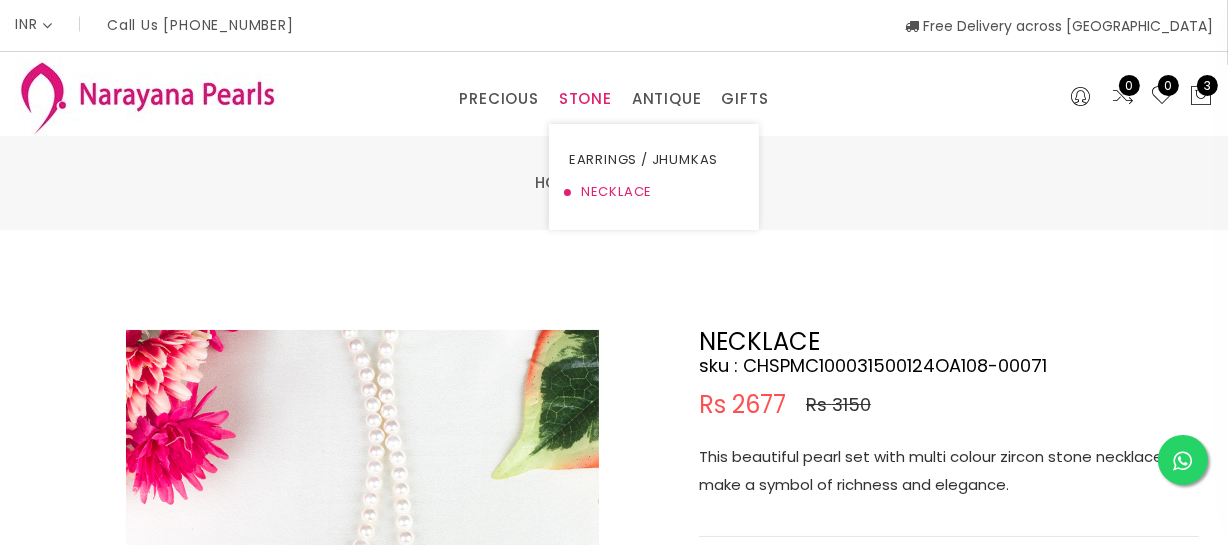 click on "NECKLACE" at bounding box center [654, 192] 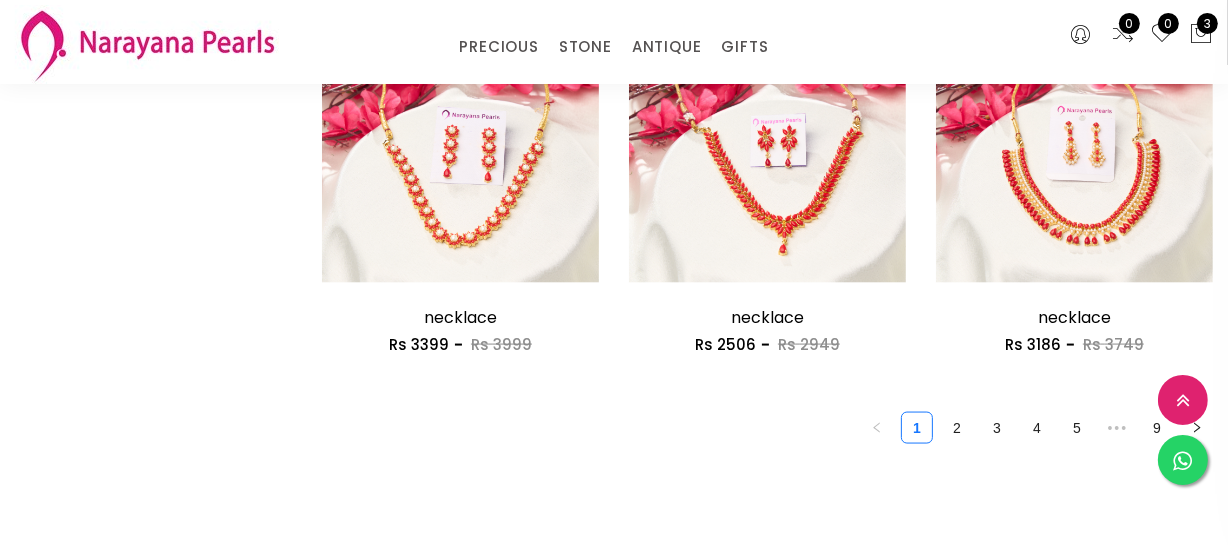 scroll, scrollTop: 2818, scrollLeft: 0, axis: vertical 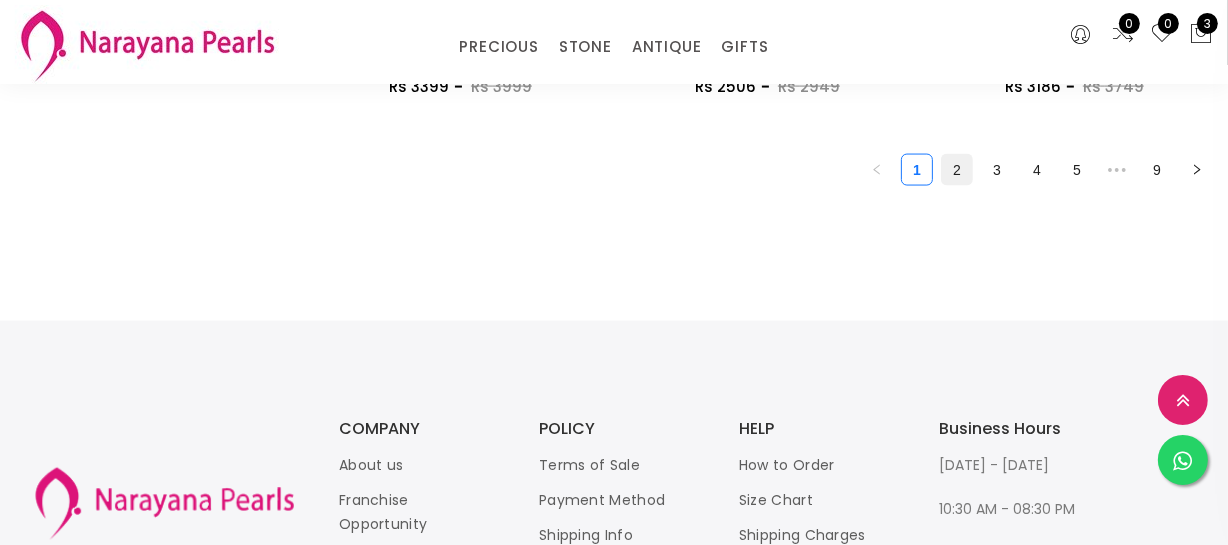 click on "2" at bounding box center [957, 170] 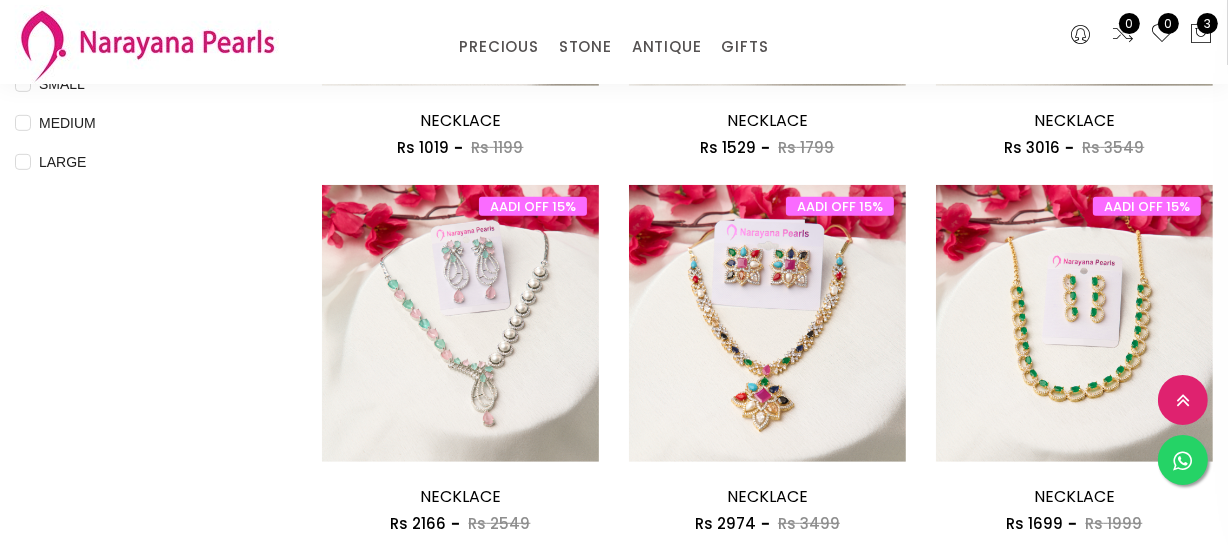 scroll, scrollTop: 909, scrollLeft: 0, axis: vertical 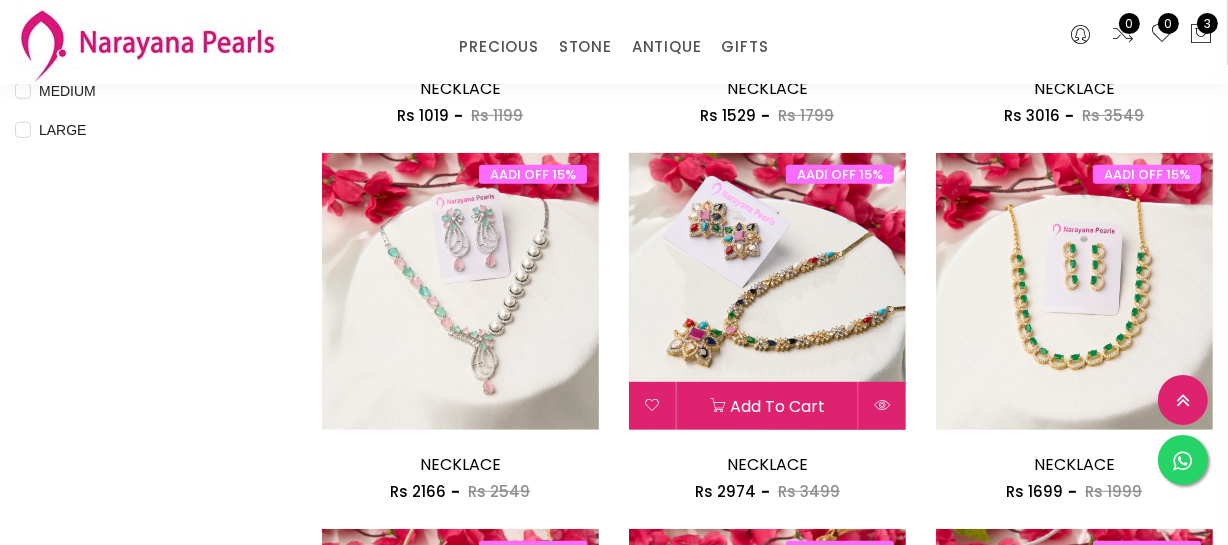 click at bounding box center [767, 291] 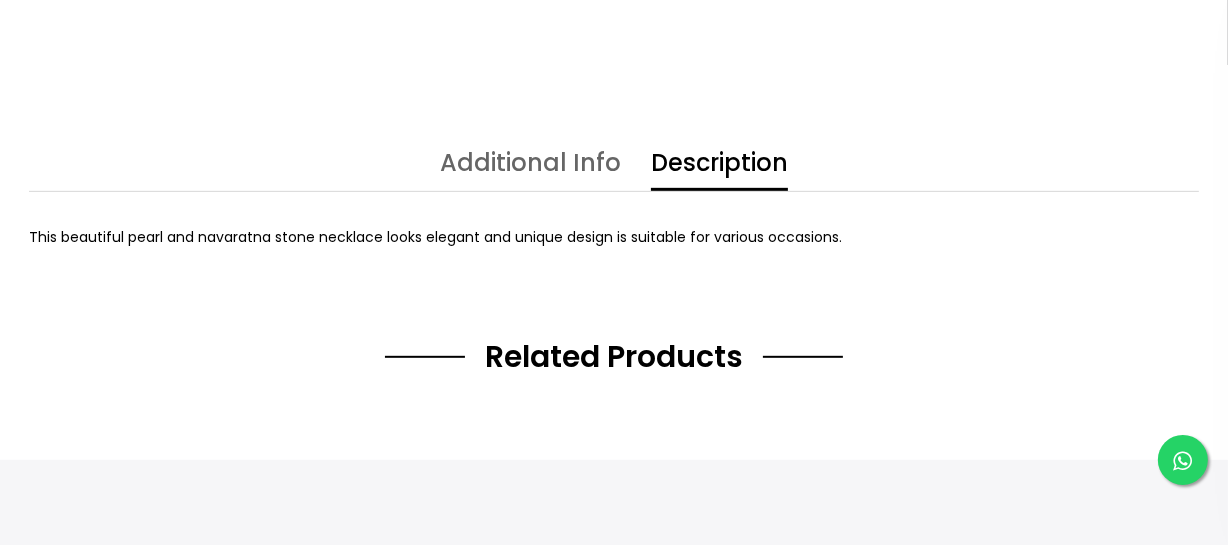 scroll, scrollTop: 0, scrollLeft: 0, axis: both 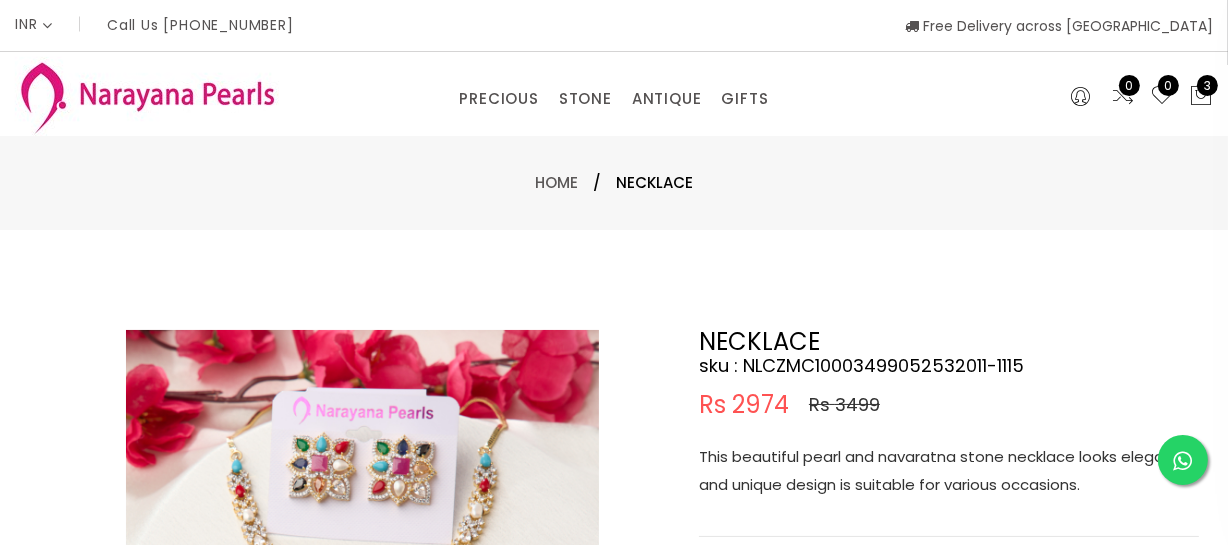 click on "This beautiful pearl and navaratna stone necklace looks elegant and unique design is suitable for various occasions." at bounding box center [949, 471] 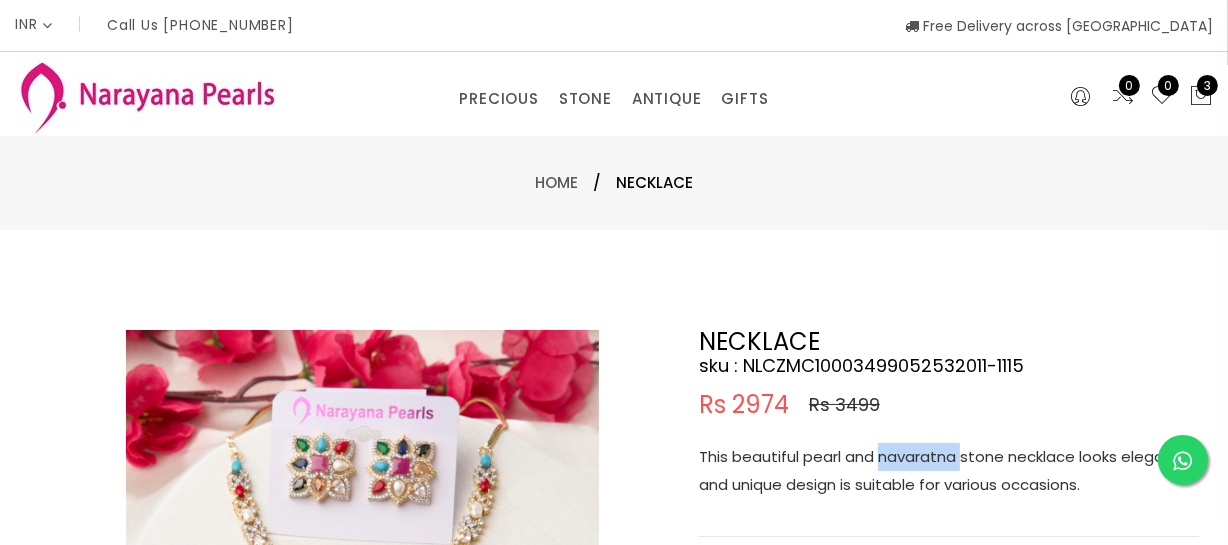click on "This beautiful pearl and navaratna stone necklace looks elegant and unique design is suitable for various occasions." at bounding box center [949, 471] 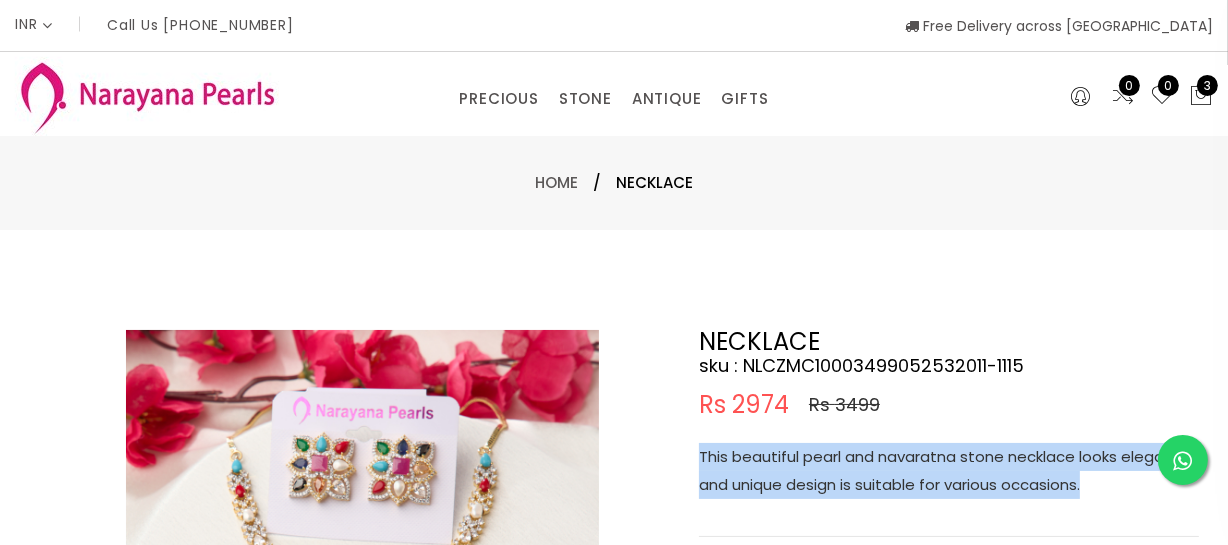 click on "This beautiful pearl and navaratna stone necklace looks elegant and unique design is suitable for various occasions." at bounding box center (949, 471) 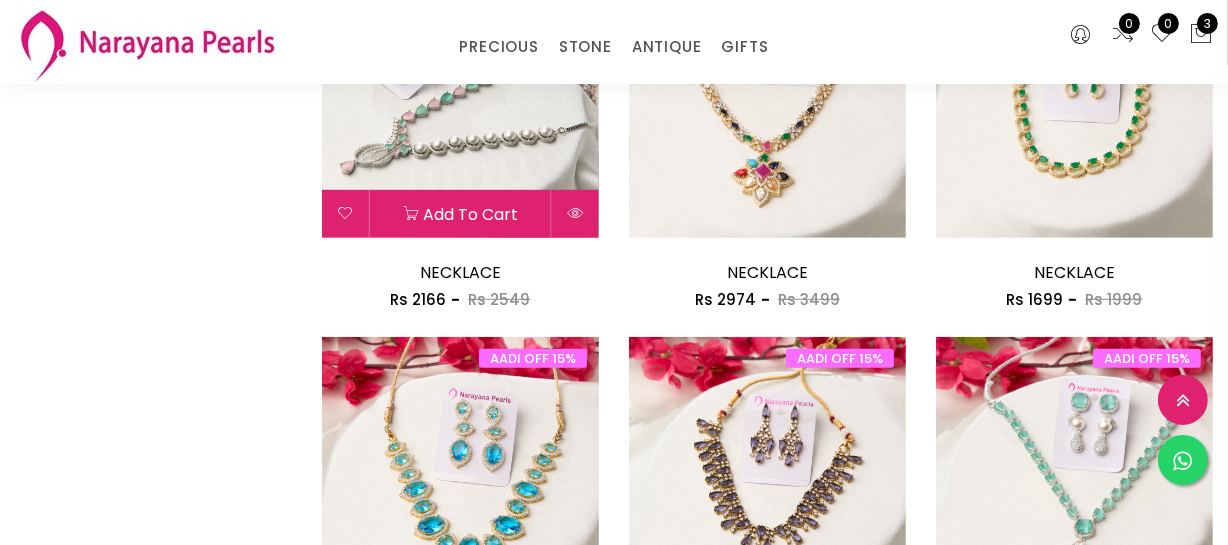 scroll, scrollTop: 1272, scrollLeft: 0, axis: vertical 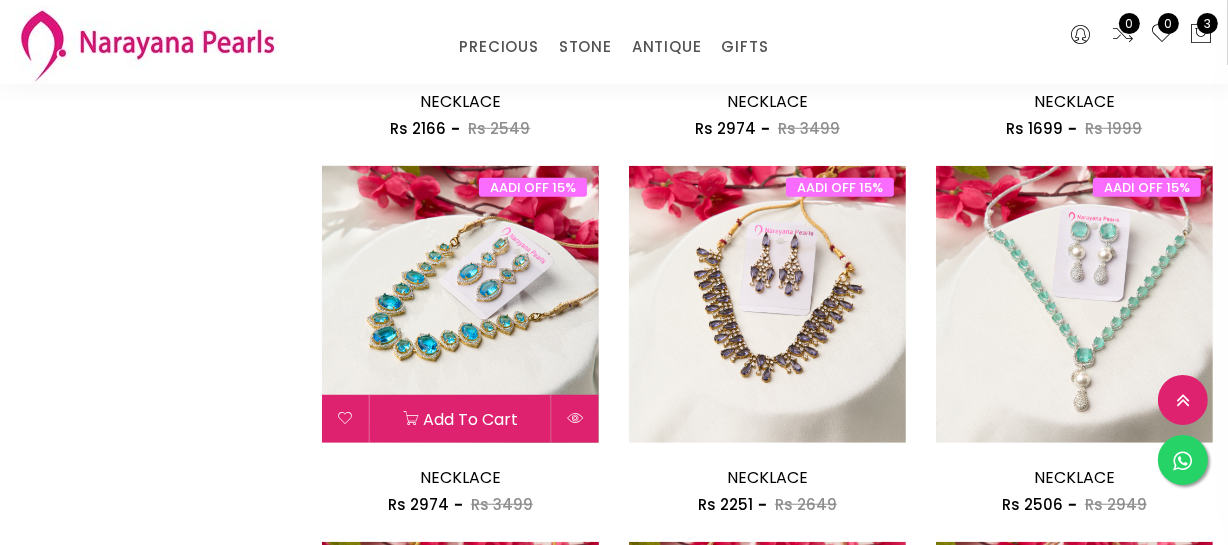 click at bounding box center [460, 304] 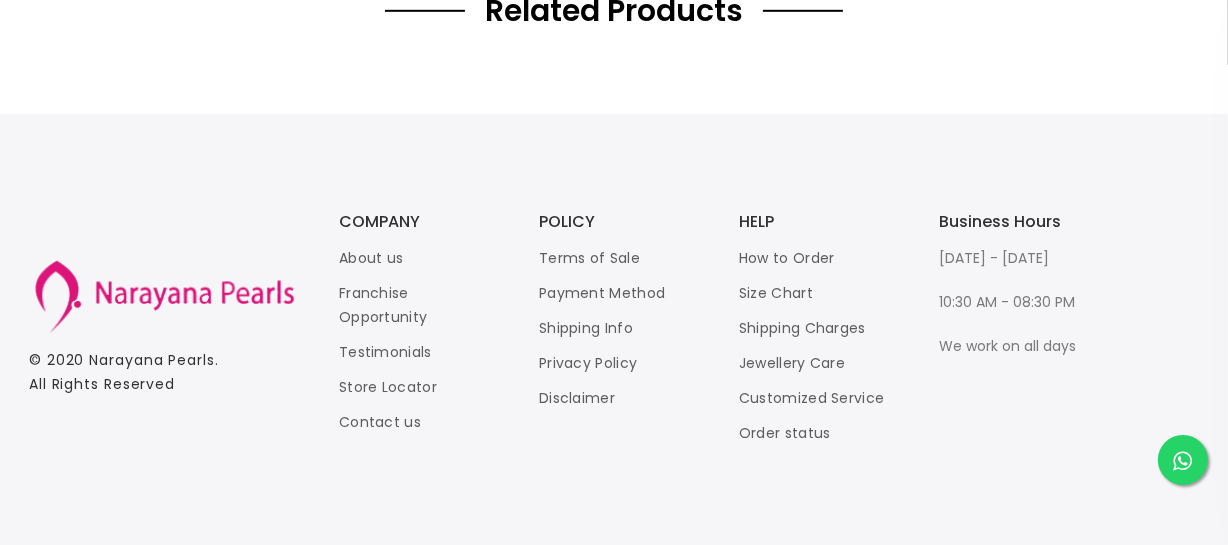 scroll, scrollTop: 0, scrollLeft: 0, axis: both 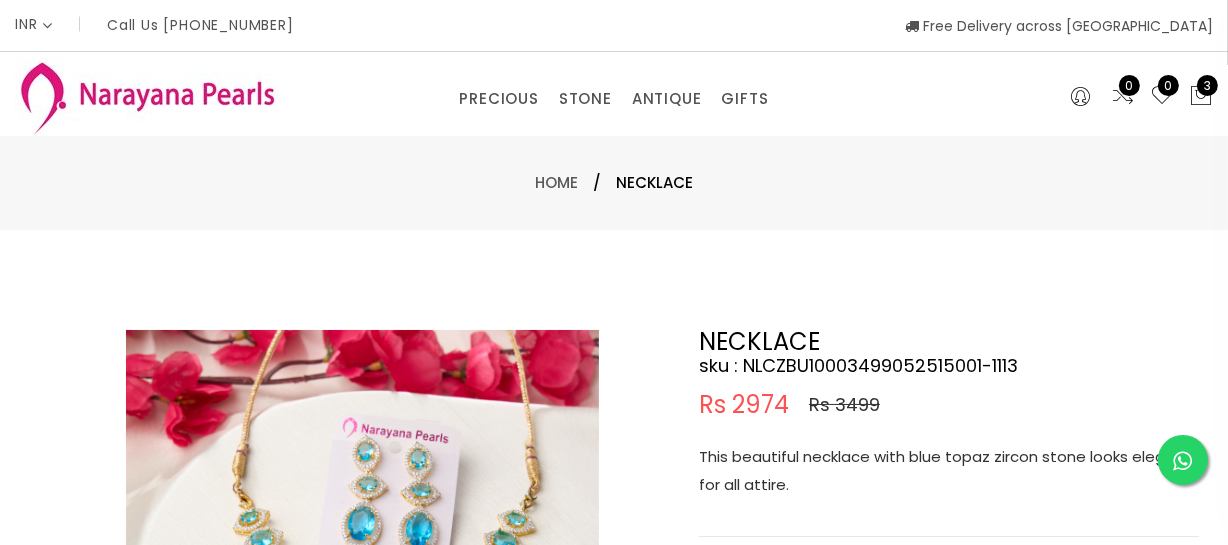 click on "This beautiful necklace with blue topaz zircon stone looks elegent for all attire." at bounding box center [949, 471] 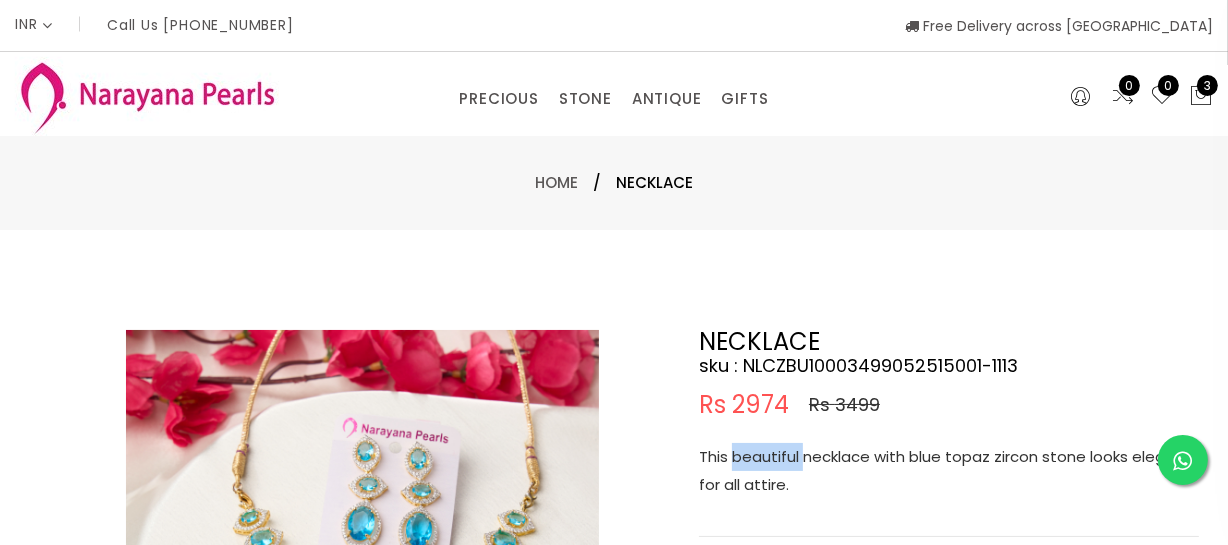 click on "This beautiful necklace with blue topaz zircon stone looks elegent for all attire." at bounding box center (949, 471) 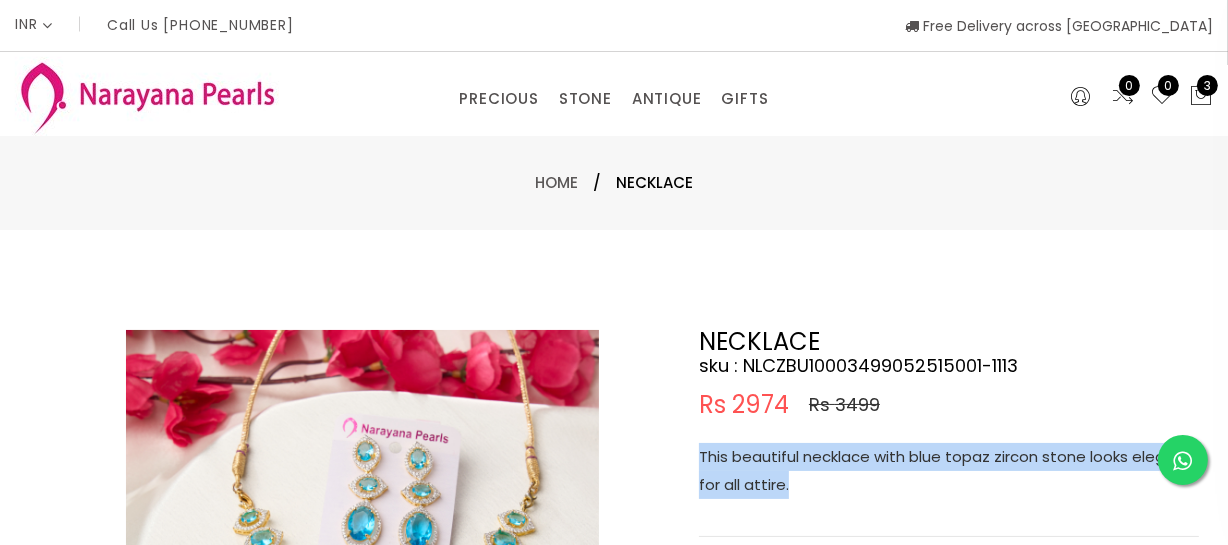 click on "This beautiful necklace with blue topaz zircon stone looks elegent for all attire." at bounding box center [949, 471] 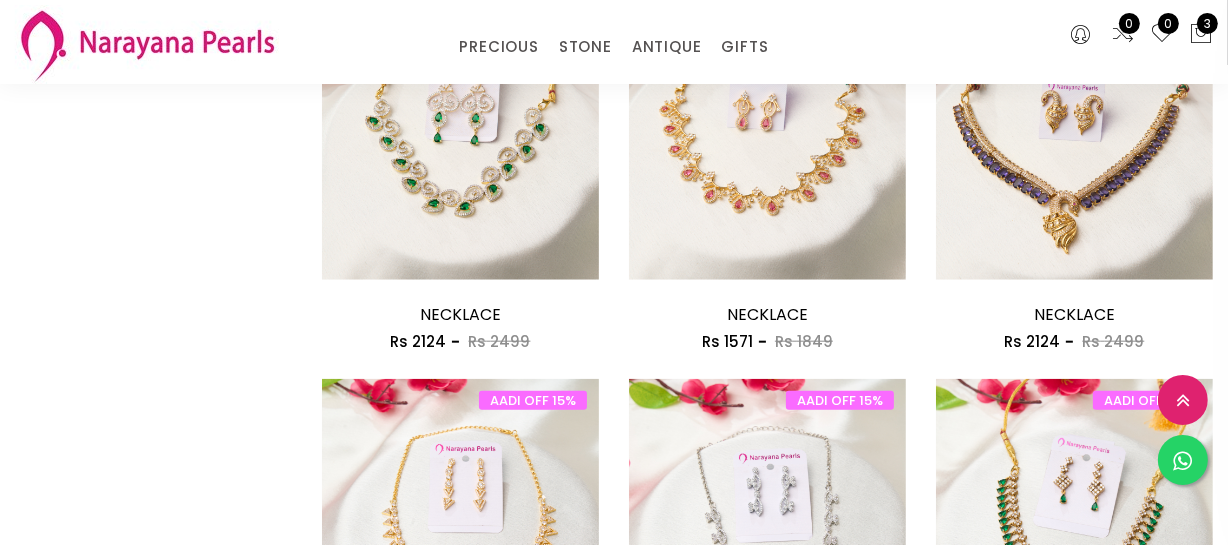 scroll, scrollTop: 1818, scrollLeft: 0, axis: vertical 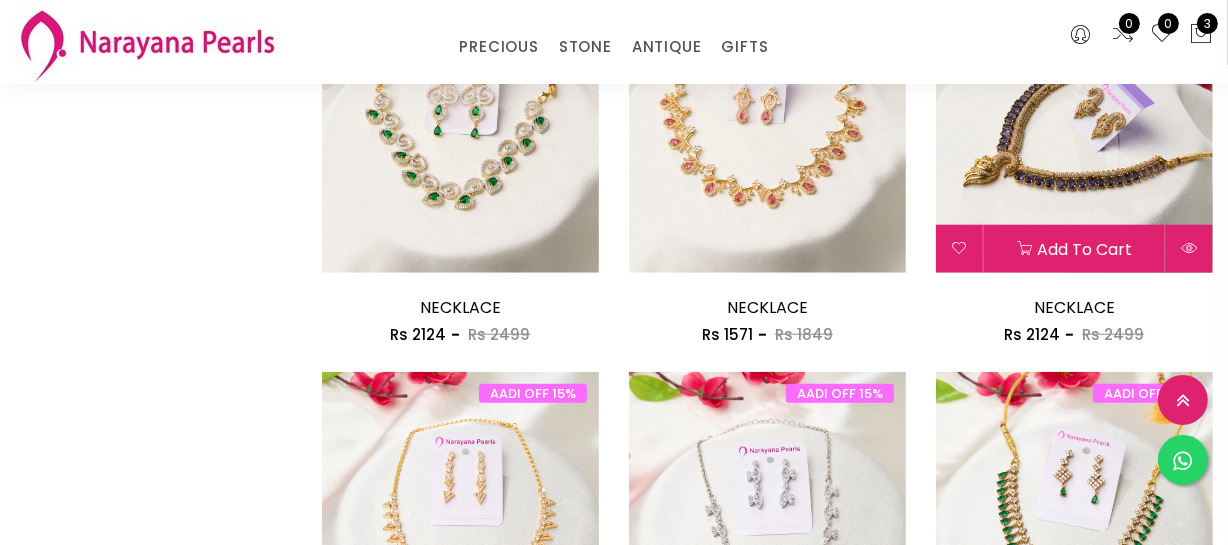 click at bounding box center [1074, 134] 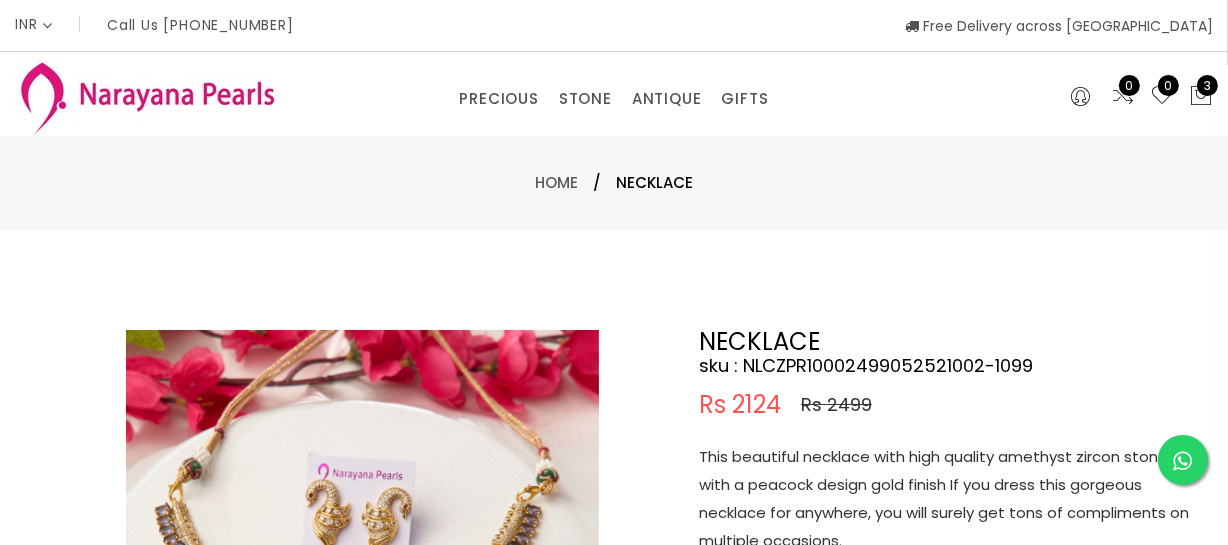 click on "This beautiful necklace with high quality amethyst zircon stones with a peacock design  gold finish If you dress this gorgeous necklace for anywhere, you will surely get tons of compliments on multiple occasions." at bounding box center (949, 499) 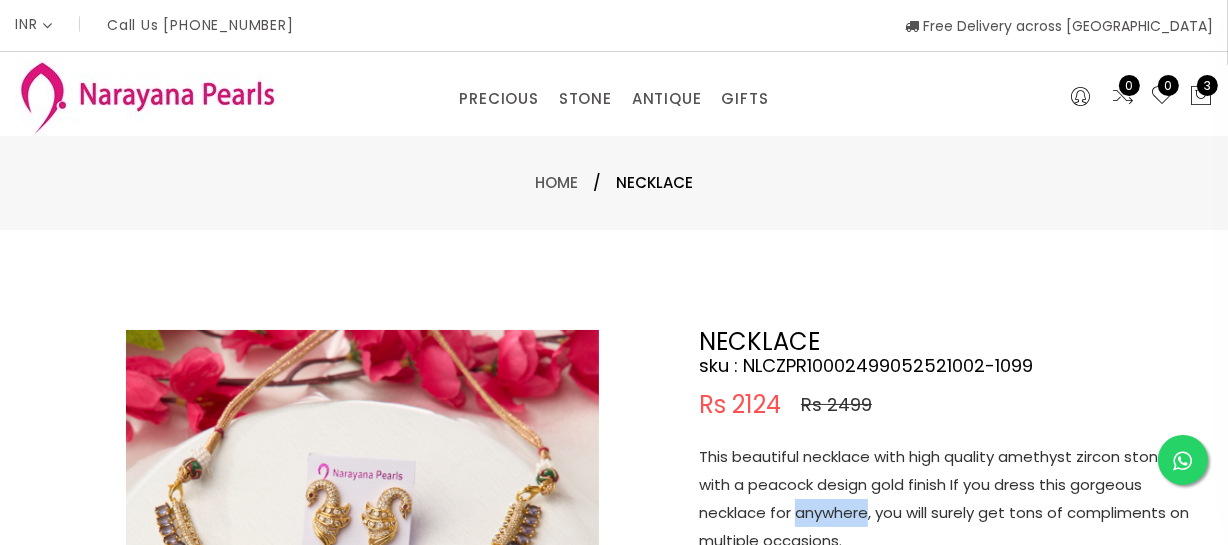 click on "This beautiful necklace with high quality amethyst zircon stones with a peacock design  gold finish If you dress this gorgeous necklace for anywhere, you will surely get tons of compliments on multiple occasions." at bounding box center [949, 499] 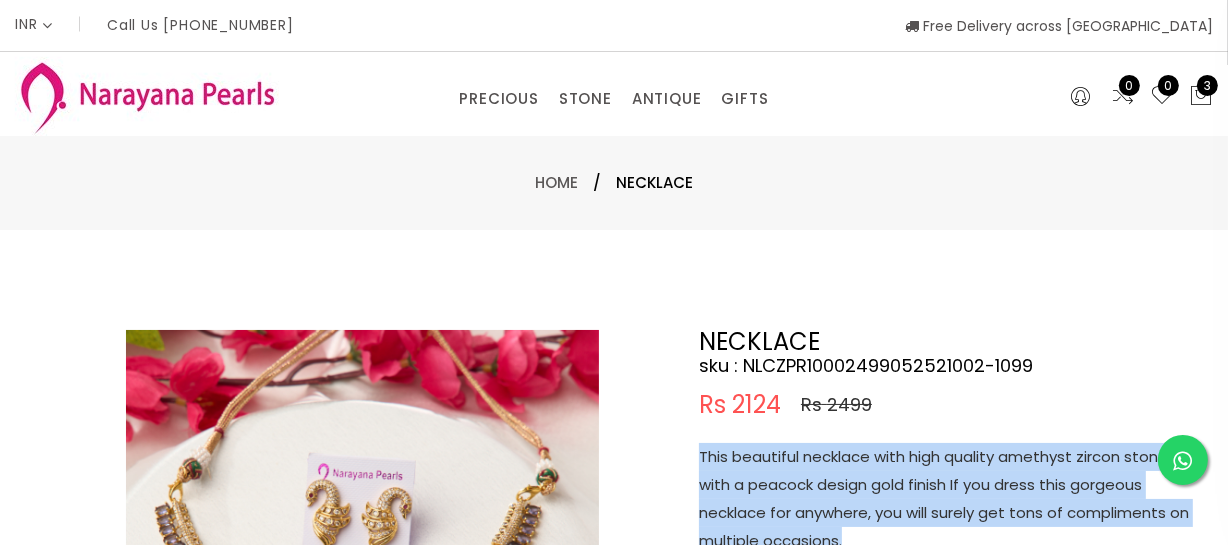 click on "This beautiful necklace with high quality amethyst zircon stones with a peacock design  gold finish If you dress this gorgeous necklace for anywhere, you will surely get tons of compliments on multiple occasions." at bounding box center (949, 499) 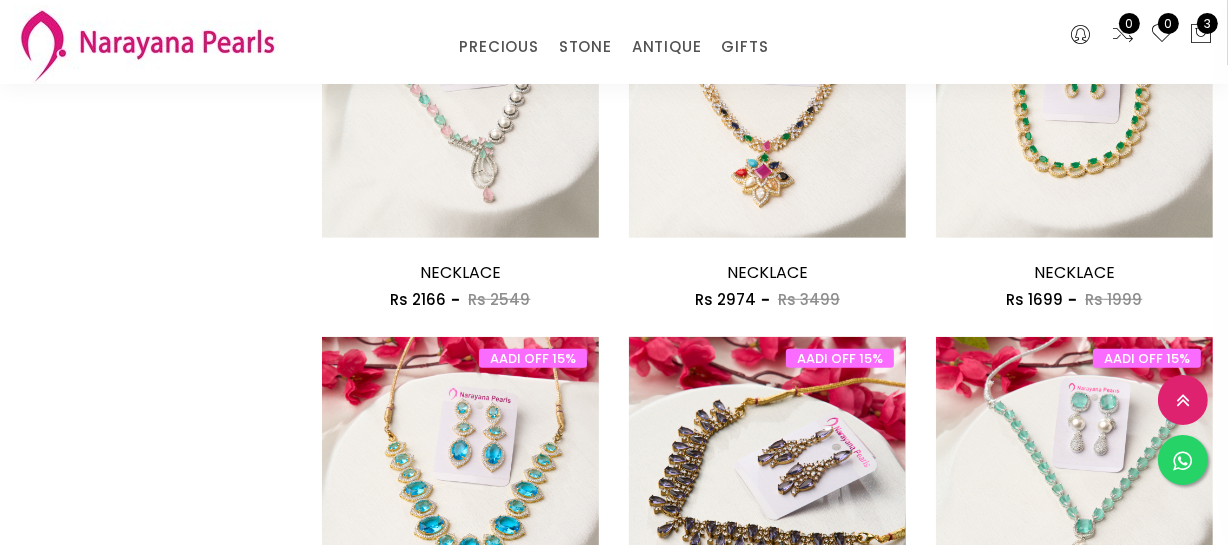 scroll, scrollTop: 1102, scrollLeft: 0, axis: vertical 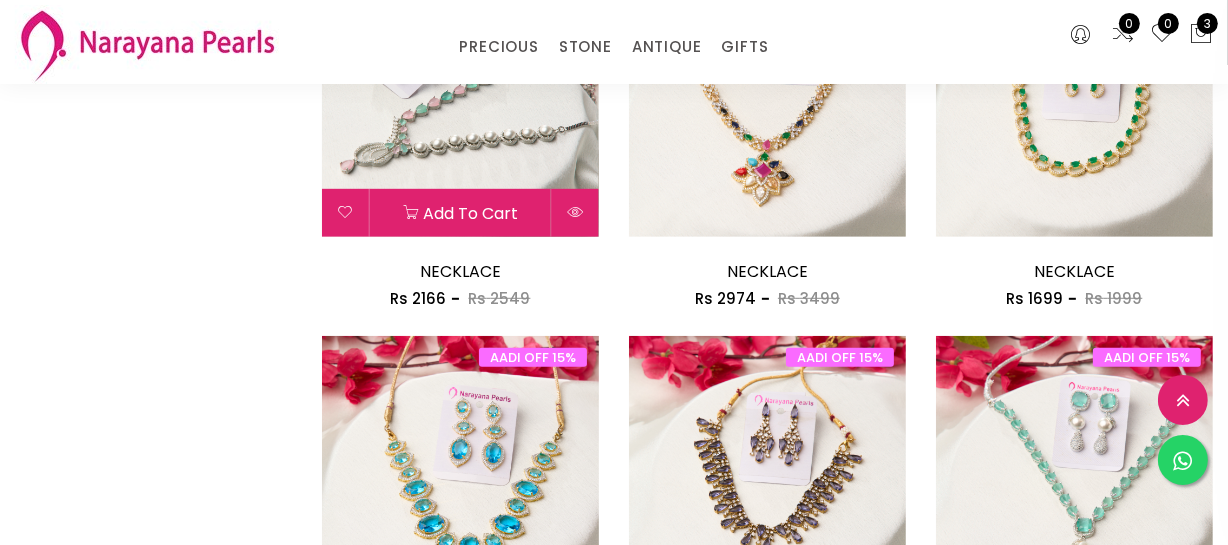 click at bounding box center [460, 98] 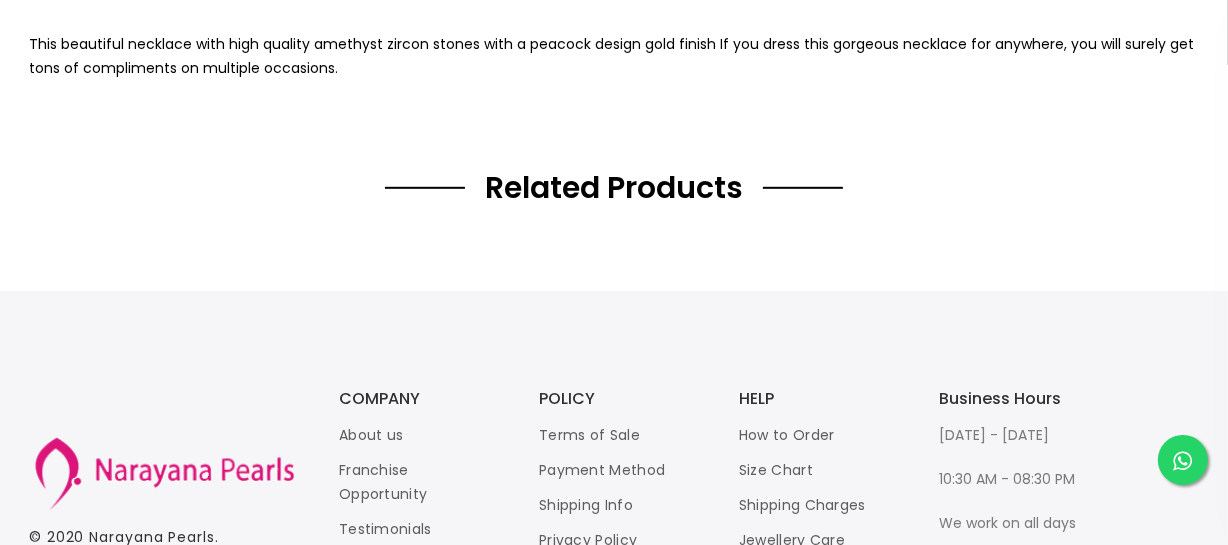 scroll, scrollTop: 0, scrollLeft: 0, axis: both 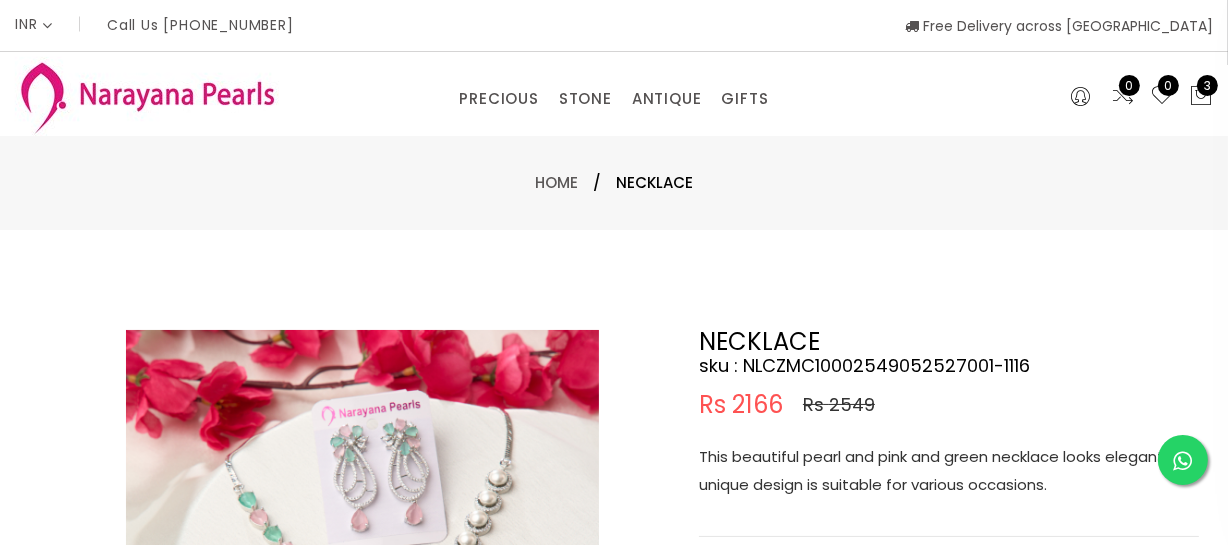 click on "This beautiful pearl and pink and green necklace looks elegant and unique design is suitable for various occasions." at bounding box center (949, 471) 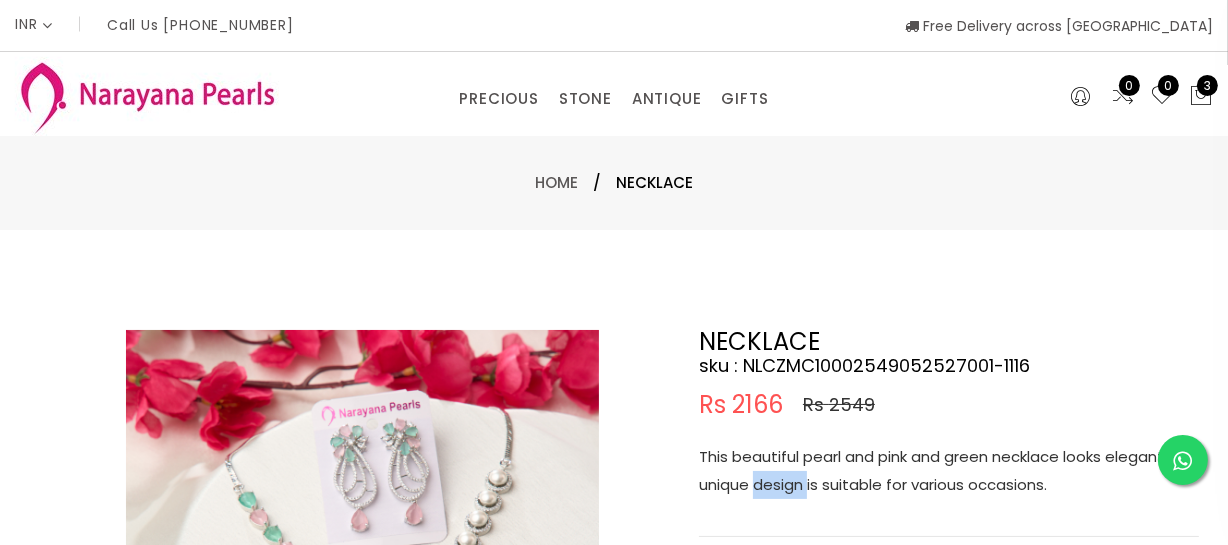 click on "This beautiful pearl and pink and green necklace looks elegant and unique design is suitable for various occasions." at bounding box center (949, 471) 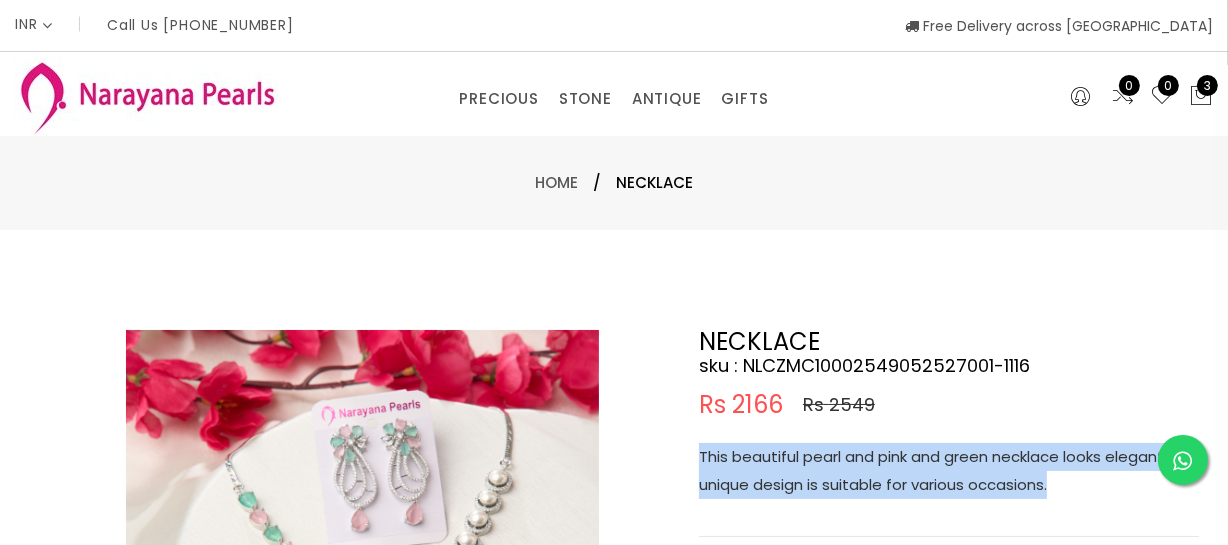 copy on "This beautiful pearl and pink and green necklace looks elegant and unique design is suitable for various occasions." 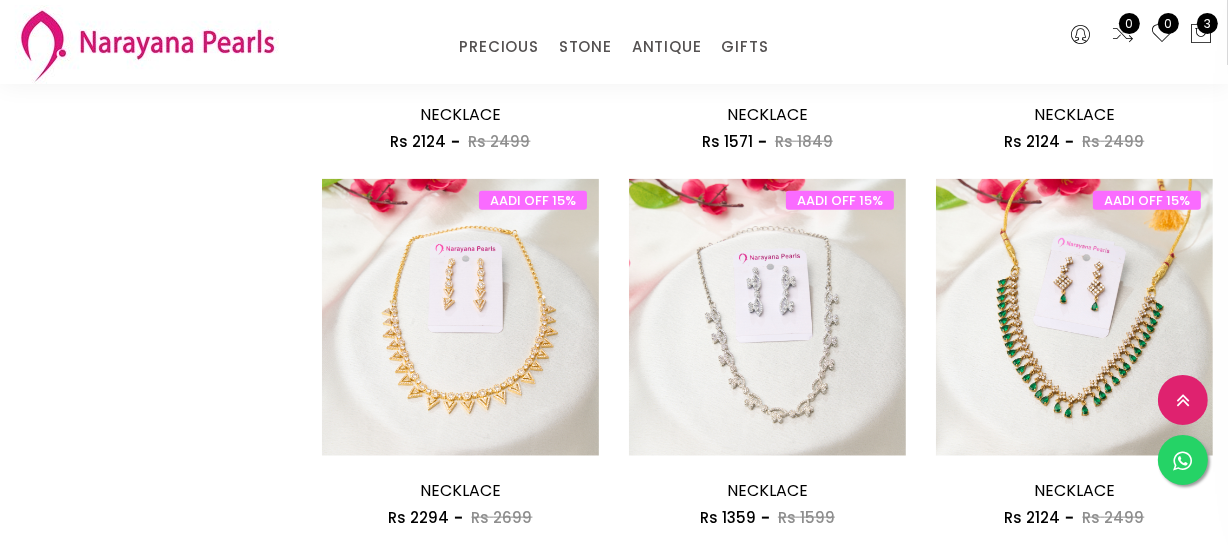 scroll, scrollTop: 1739, scrollLeft: 0, axis: vertical 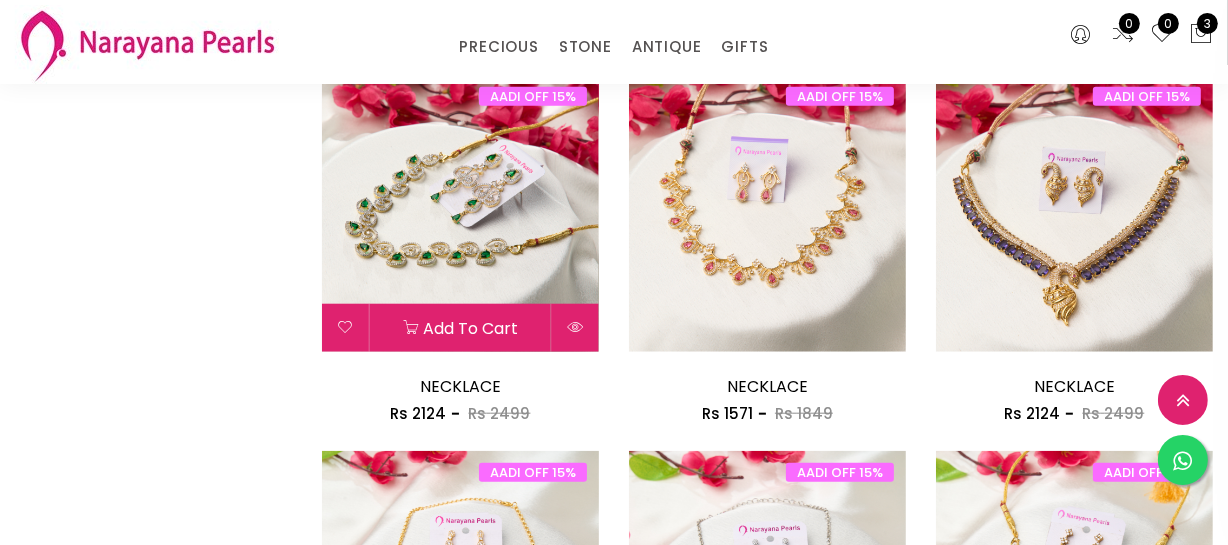 click at bounding box center [460, 213] 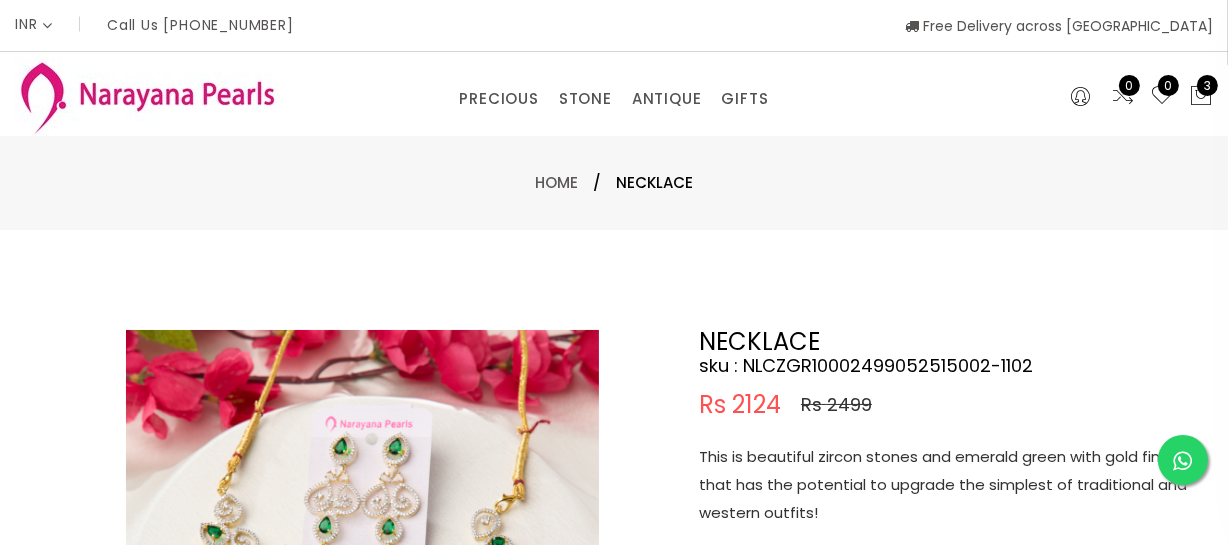 click on "This is beautiful zircon stones and emerald green with gold finish that has the potential to upgrade the simplest of traditional and western outfits!" at bounding box center (949, 485) 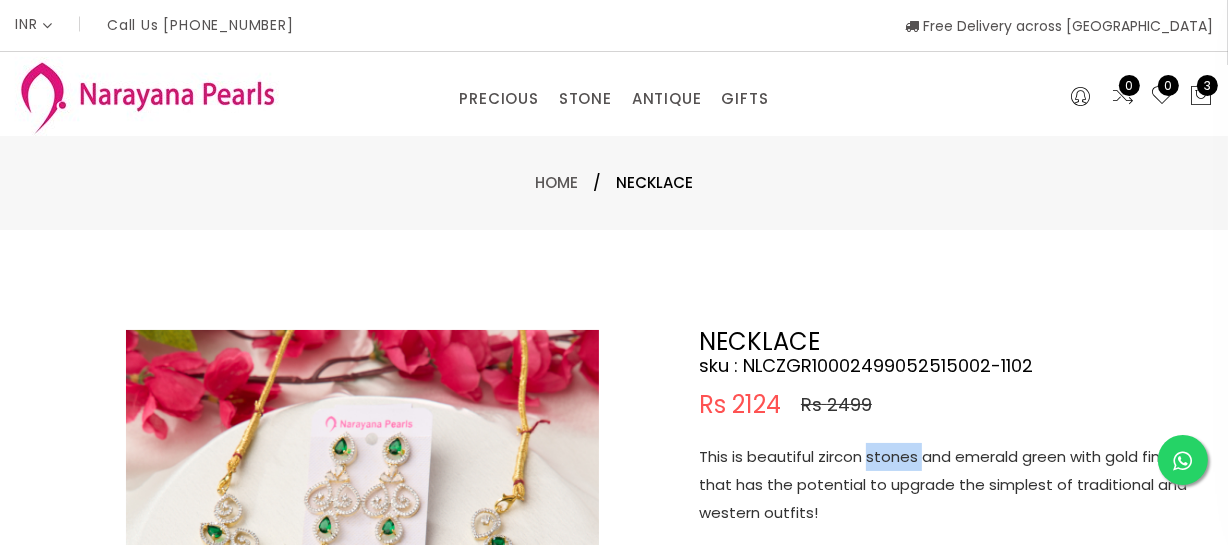 click on "This is beautiful zircon stones and emerald green with gold finish that has the potential to upgrade the simplest of traditional and western outfits!" at bounding box center (949, 485) 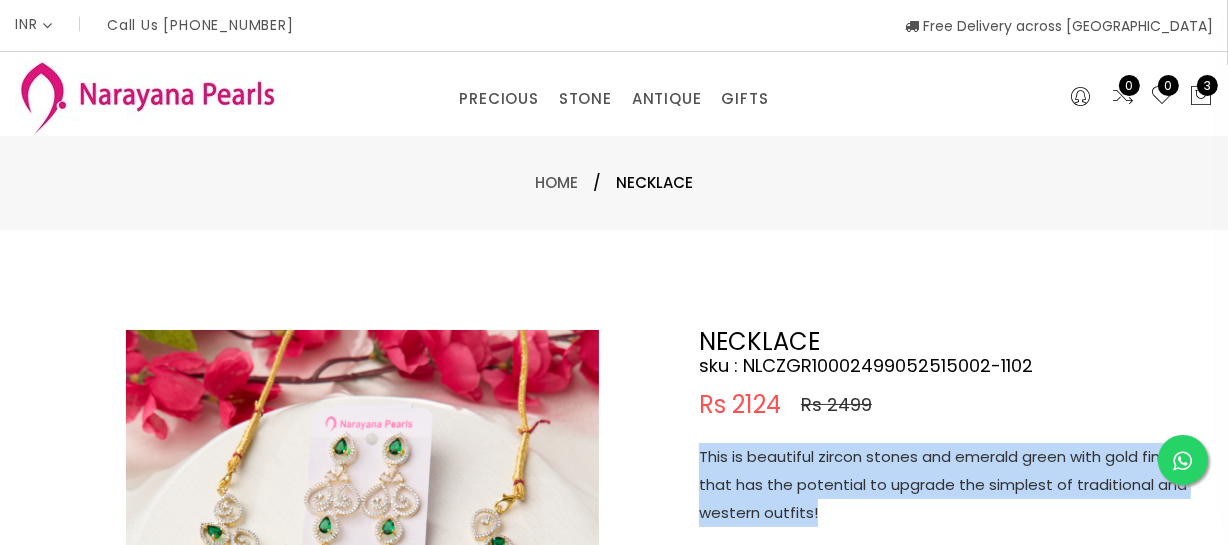 click on "This is beautiful zircon stones and emerald green with gold finish that has the potential to upgrade the simplest of traditional and western outfits!" at bounding box center (949, 485) 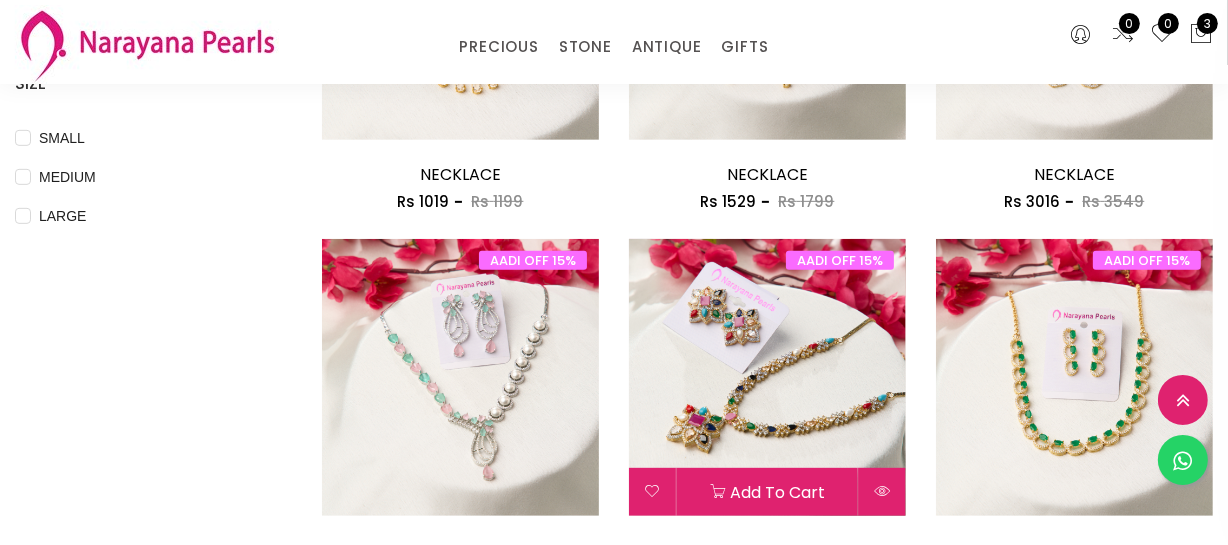 scroll, scrollTop: 466, scrollLeft: 0, axis: vertical 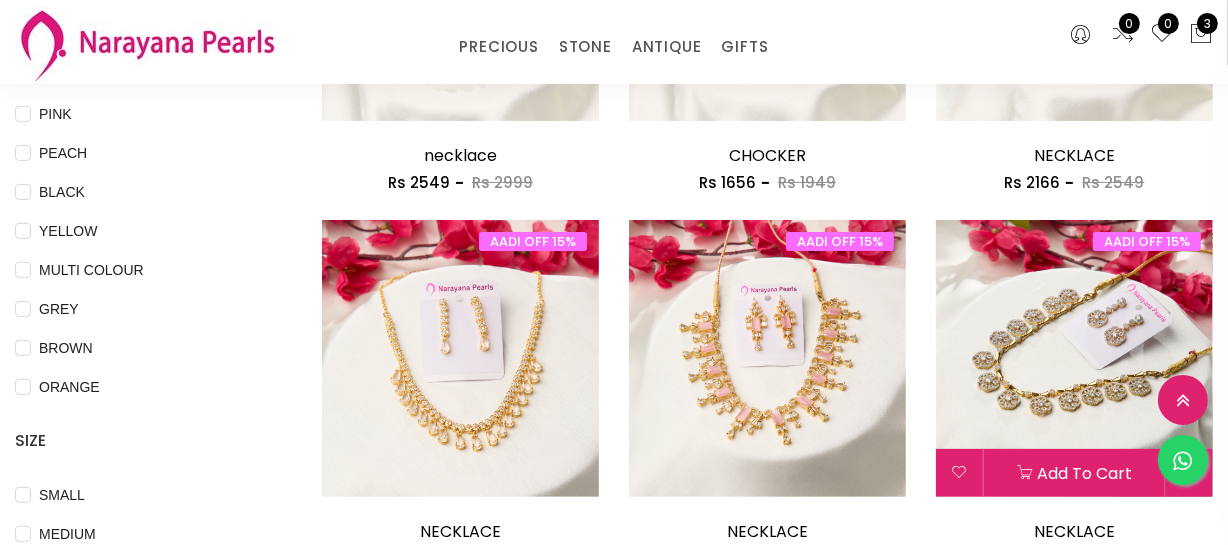 click at bounding box center [1074, 358] 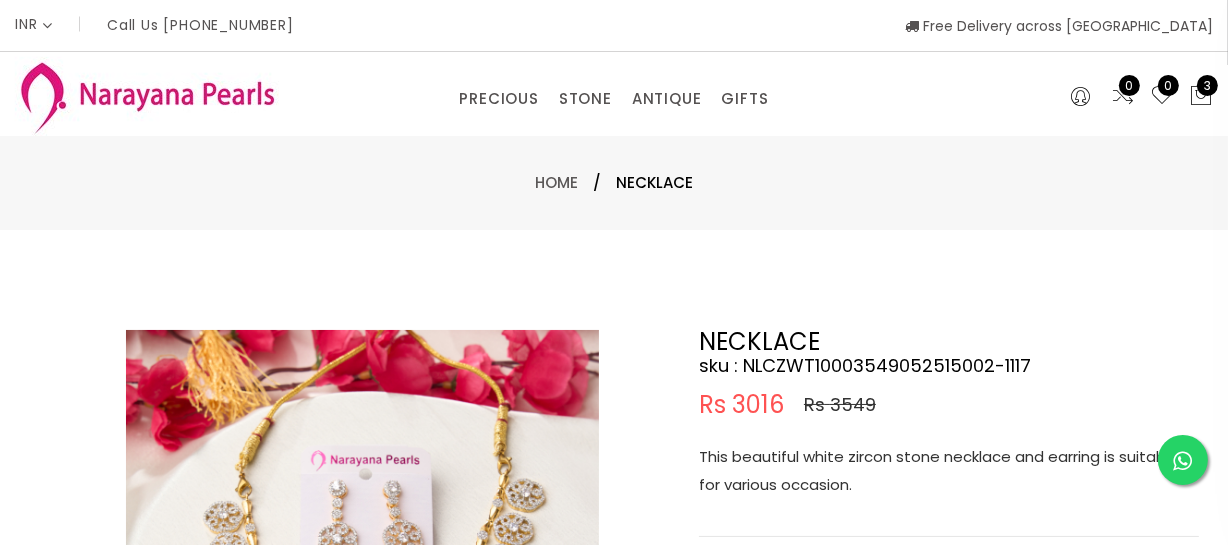 click on "This beautiful white zircon stone necklace and earring is suitable for various occasion." at bounding box center [949, 471] 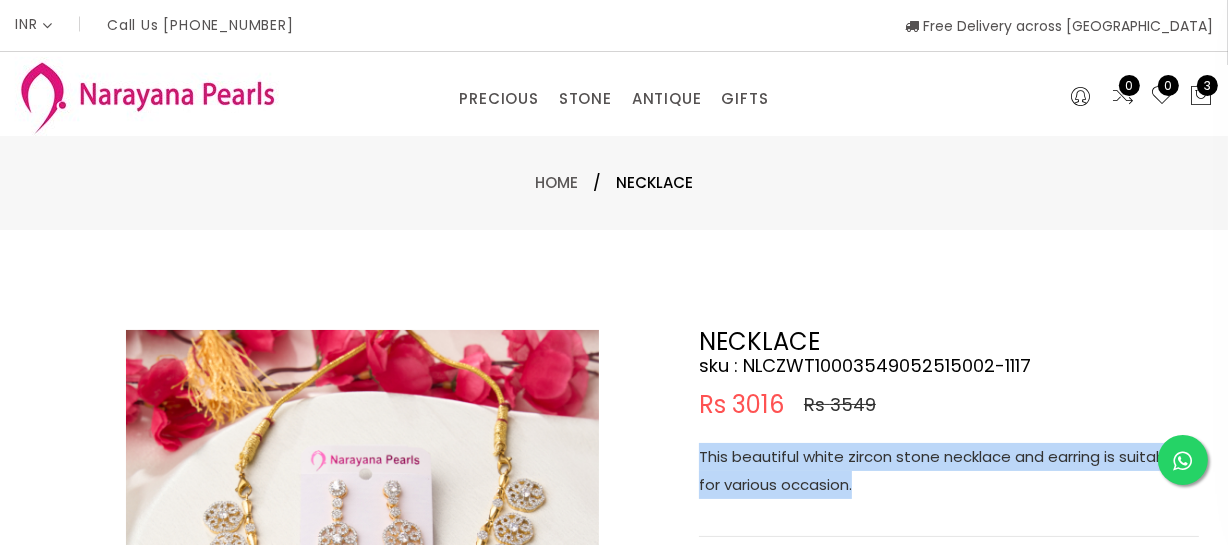 click on "This beautiful white zircon stone necklace and earring is suitable for various occasion." at bounding box center (949, 471) 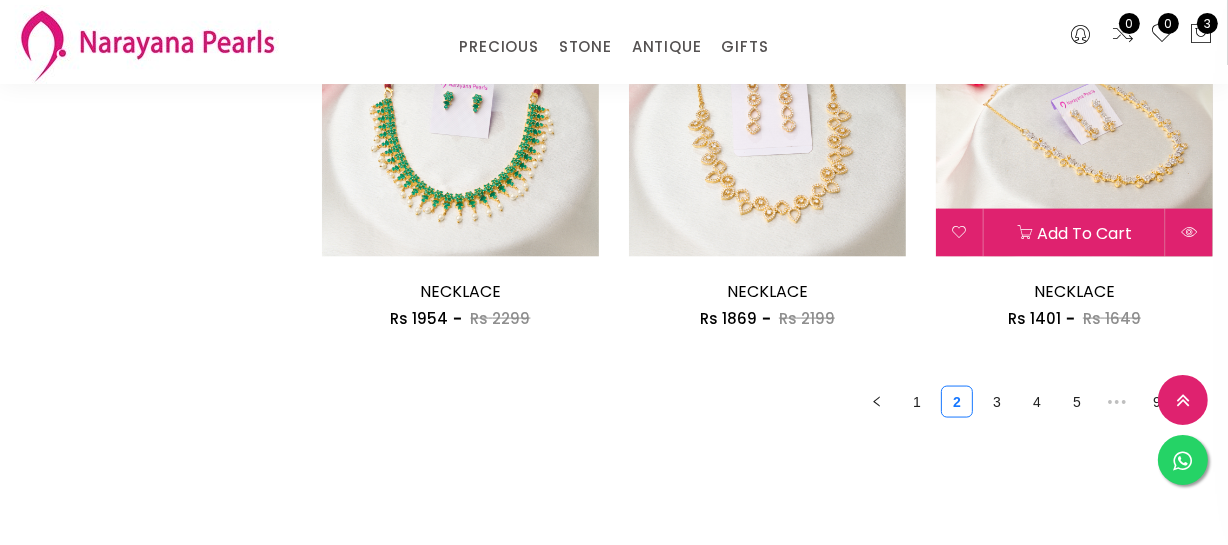 scroll, scrollTop: 2648, scrollLeft: 0, axis: vertical 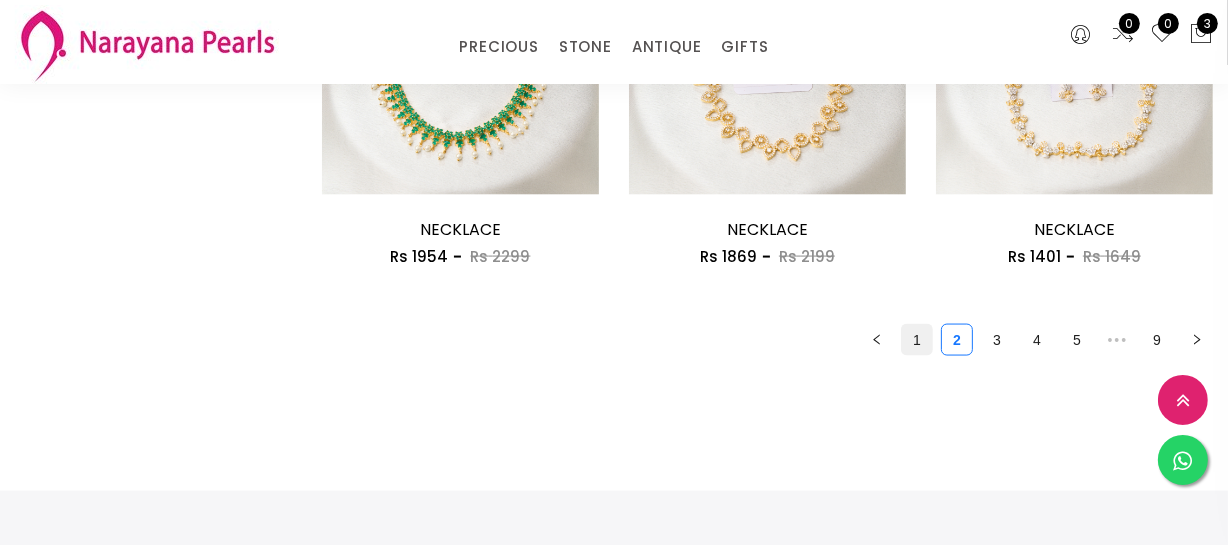 click on "1" at bounding box center (917, 340) 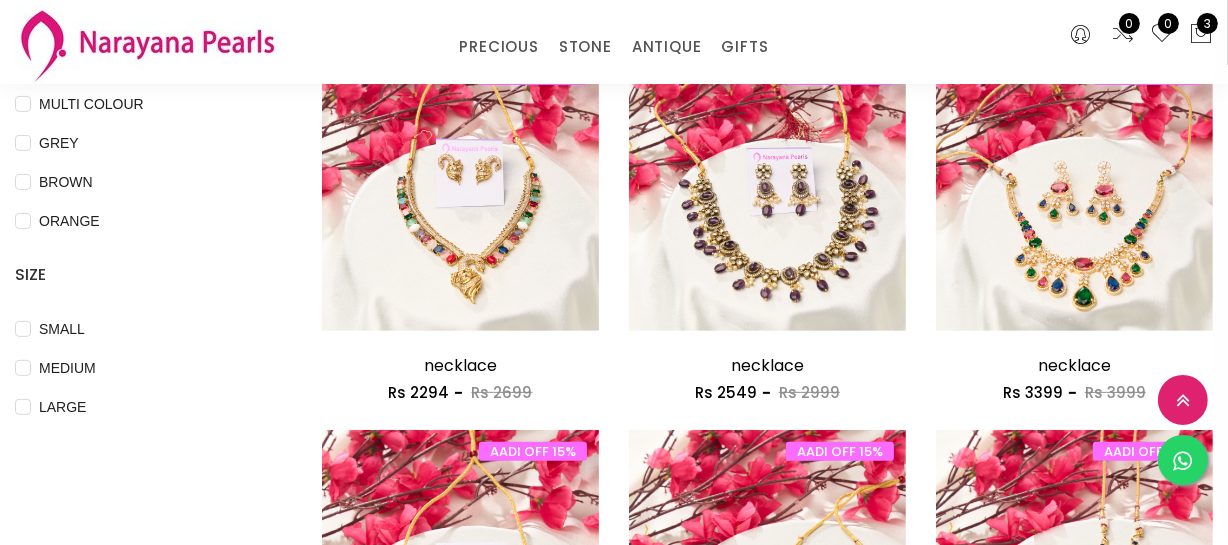 scroll, scrollTop: 636, scrollLeft: 0, axis: vertical 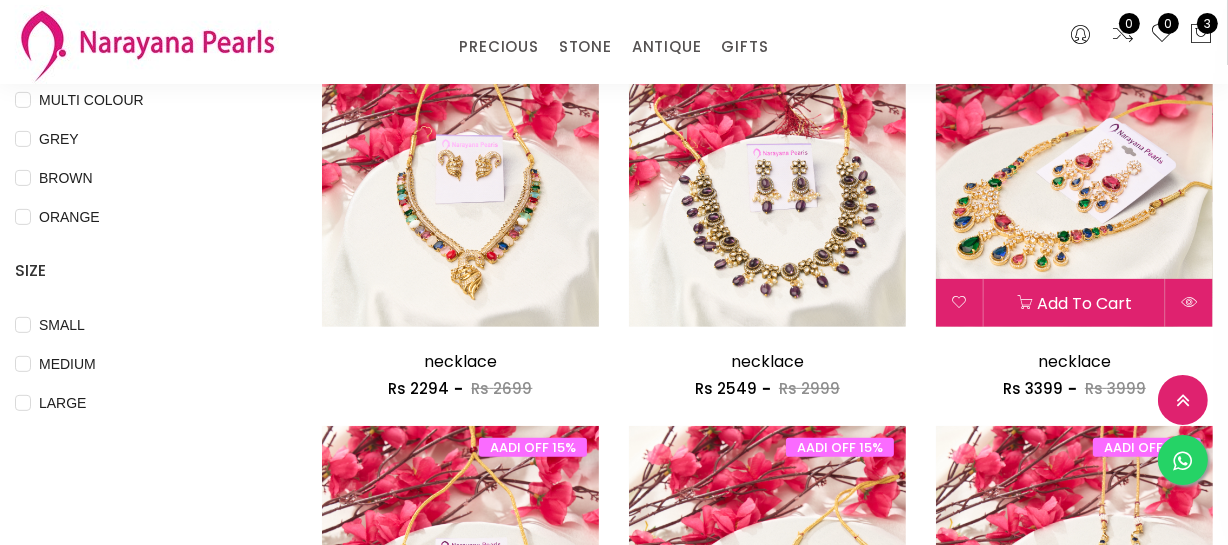 click at bounding box center (1074, 188) 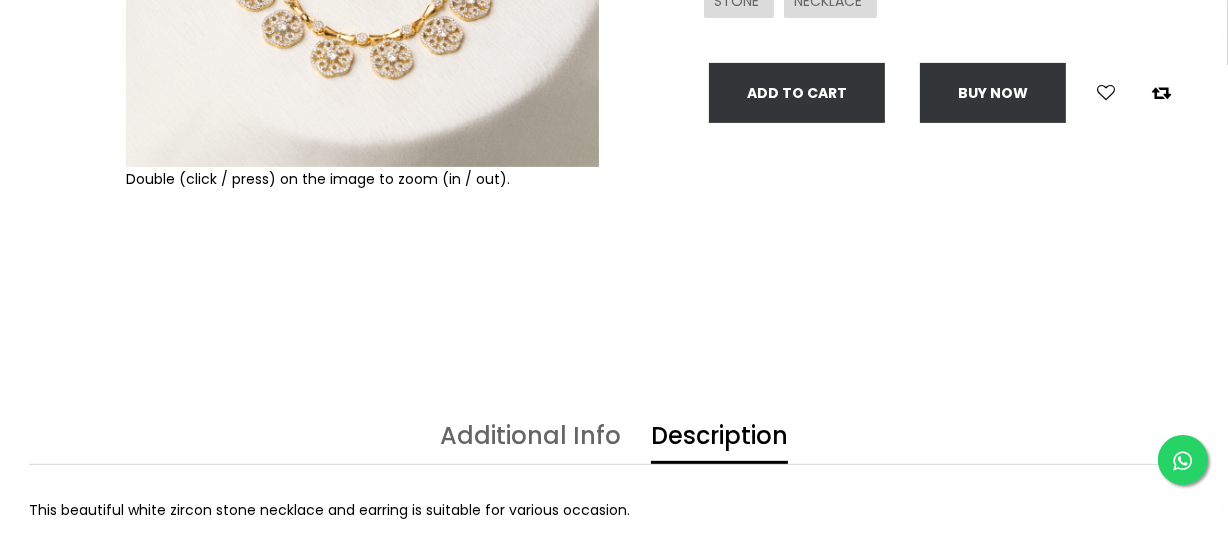 scroll, scrollTop: 0, scrollLeft: 0, axis: both 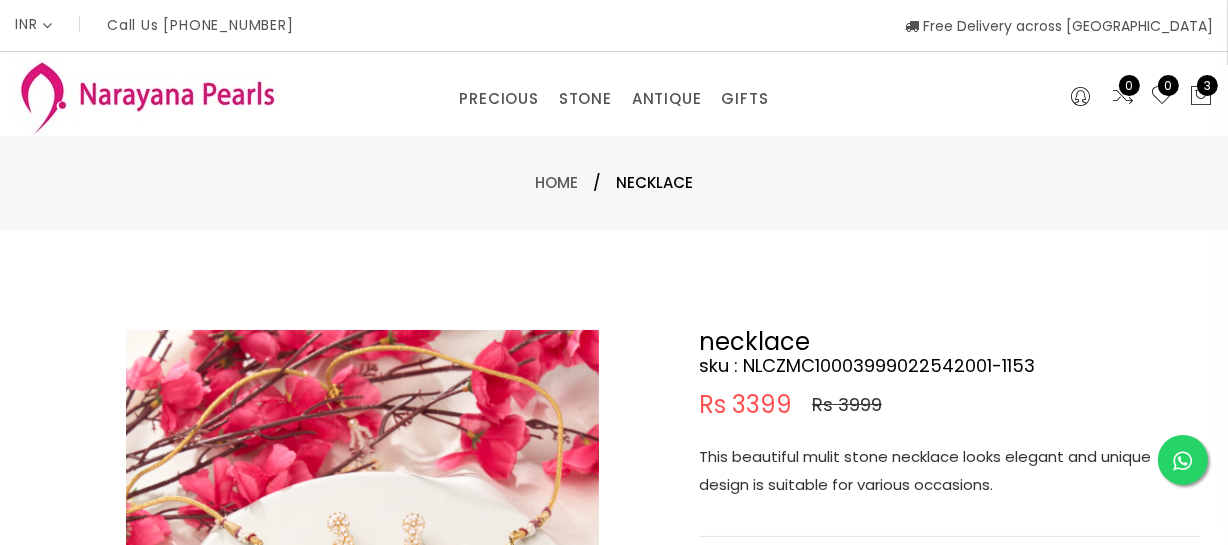 click on "This beautiful mulit stone necklace looks elegant and unique design is suitable for various occasions." at bounding box center (949, 471) 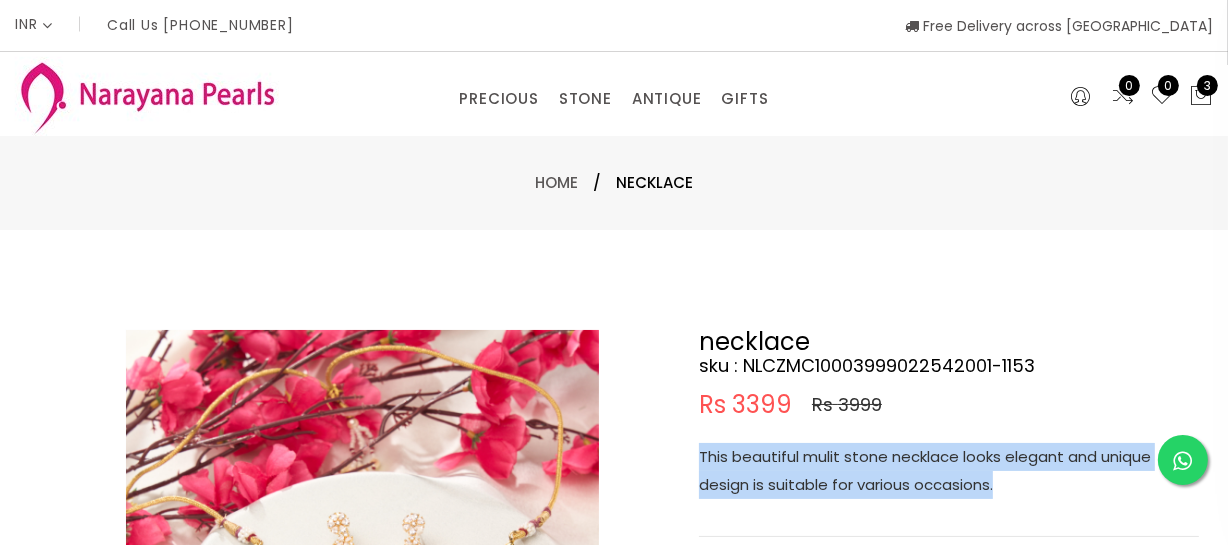 click on "This beautiful mulit stone necklace looks elegant and unique design is suitable for various occasions." at bounding box center (949, 471) 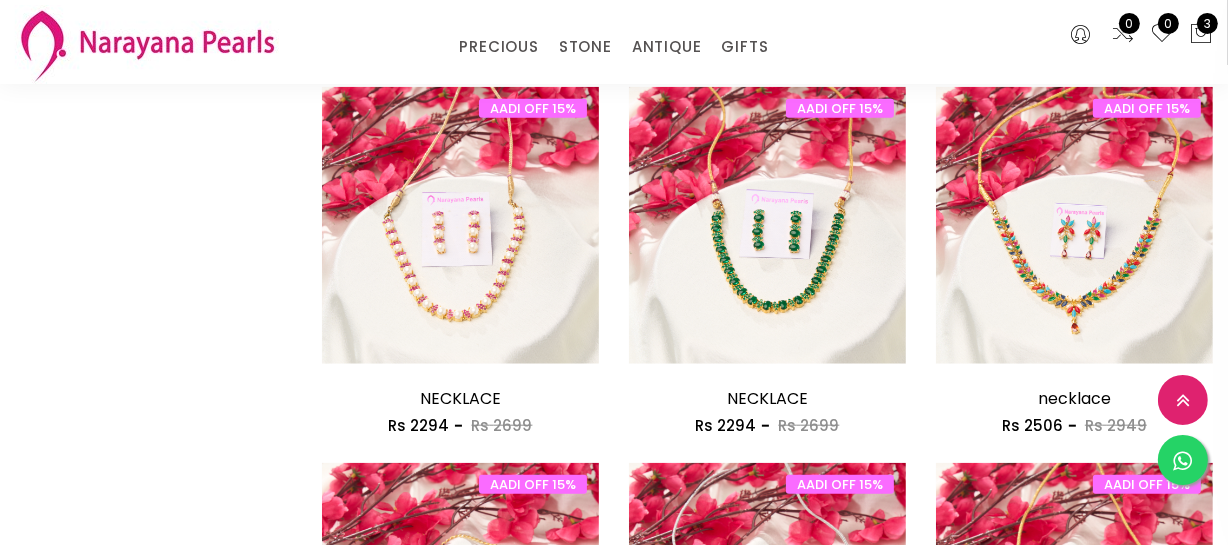 scroll, scrollTop: 1272, scrollLeft: 0, axis: vertical 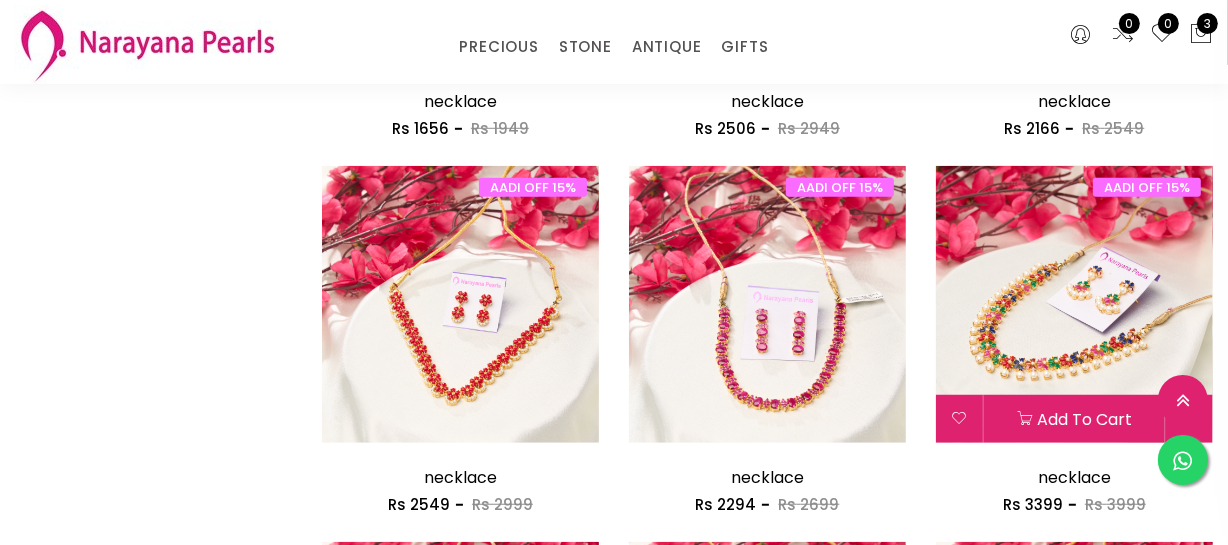 click at bounding box center [1074, 304] 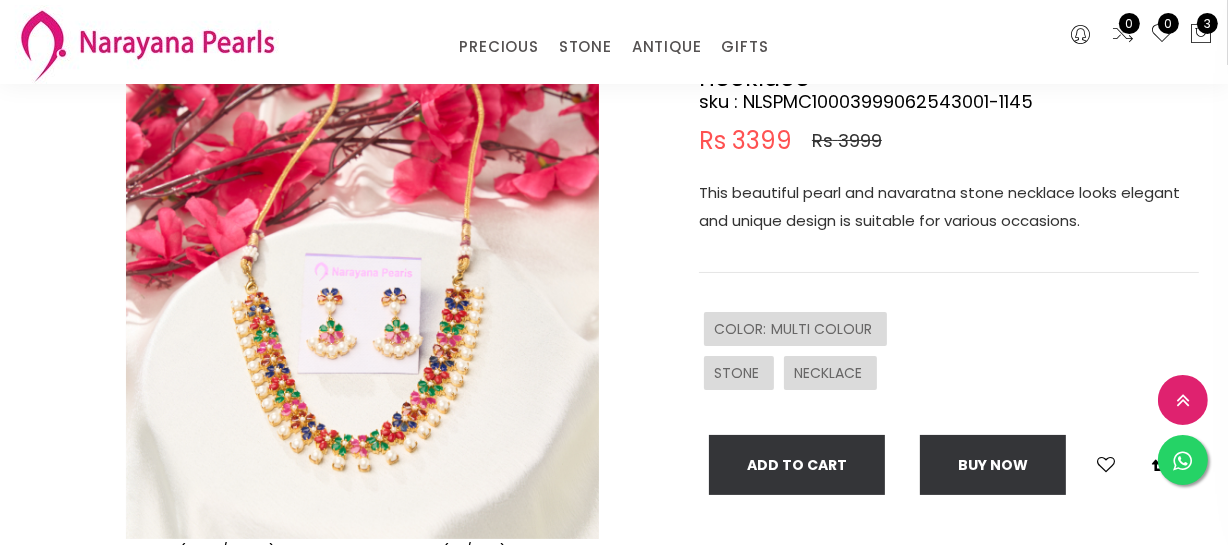 scroll, scrollTop: 181, scrollLeft: 0, axis: vertical 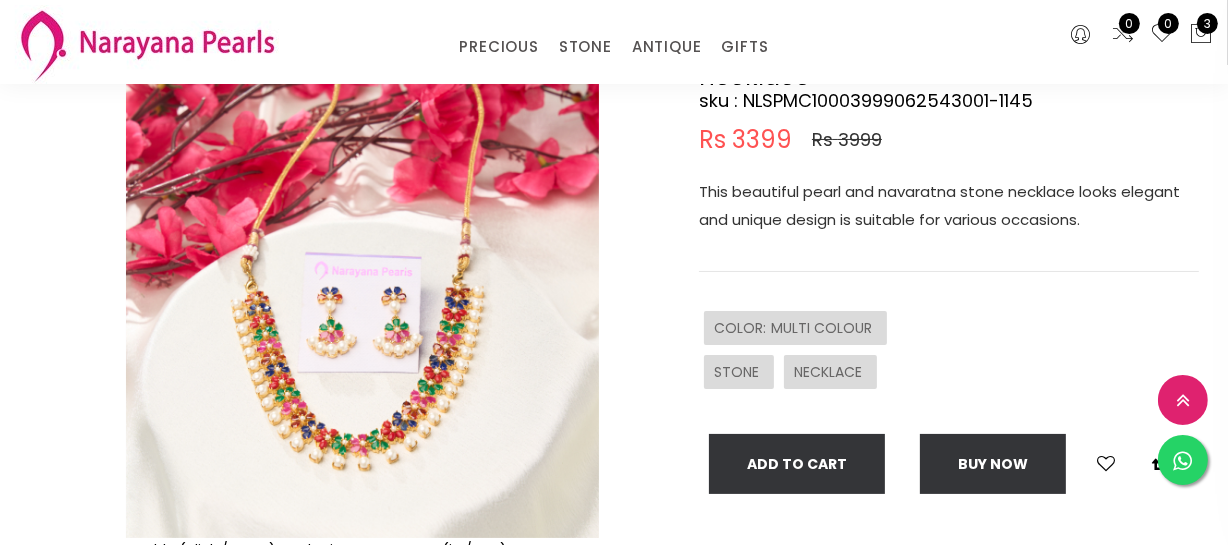 click on "This beautiful pearl and navaratna stone necklace looks elegant and unique design is suitable for various occasions." at bounding box center [949, 206] 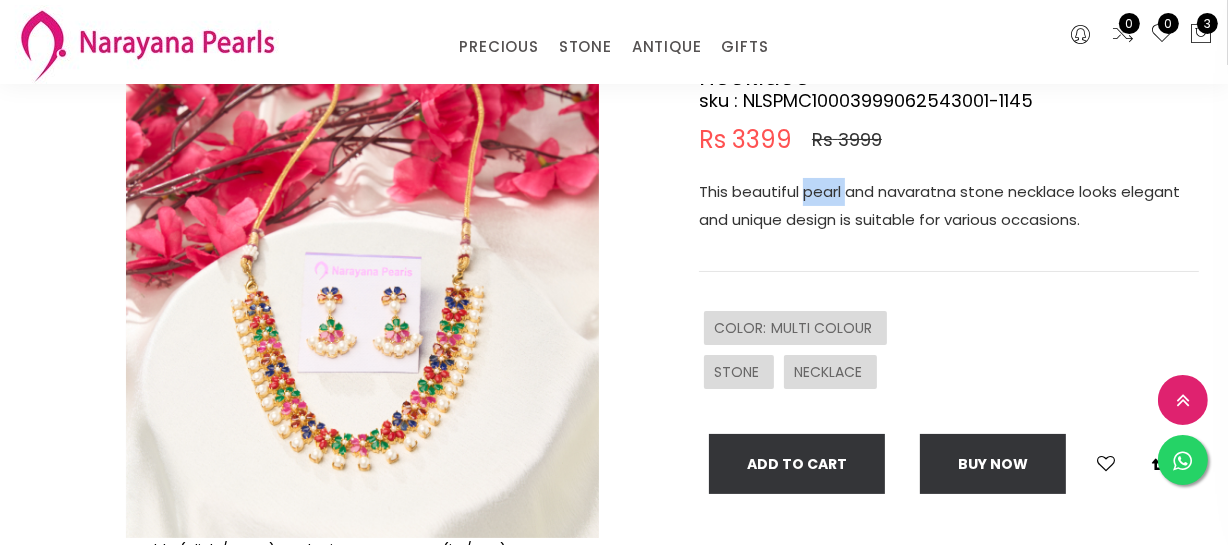 click on "This beautiful pearl and navaratna stone necklace looks elegant and unique design is suitable for various occasions." at bounding box center [949, 206] 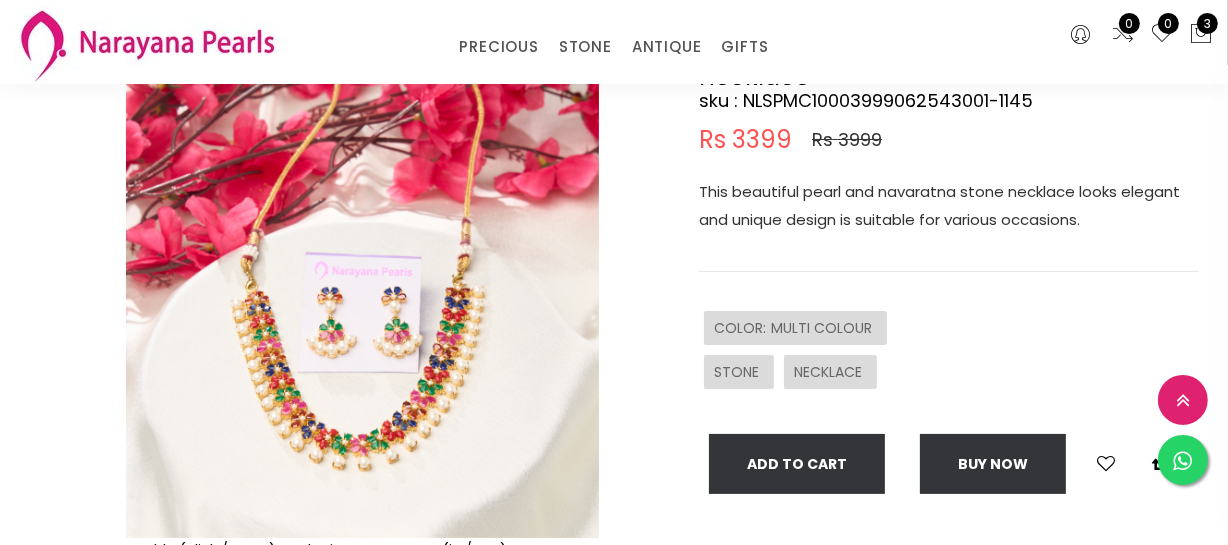 click on "This beautiful pearl and navaratna stone necklace looks elegant and unique design is suitable for various occasions." at bounding box center (949, 206) 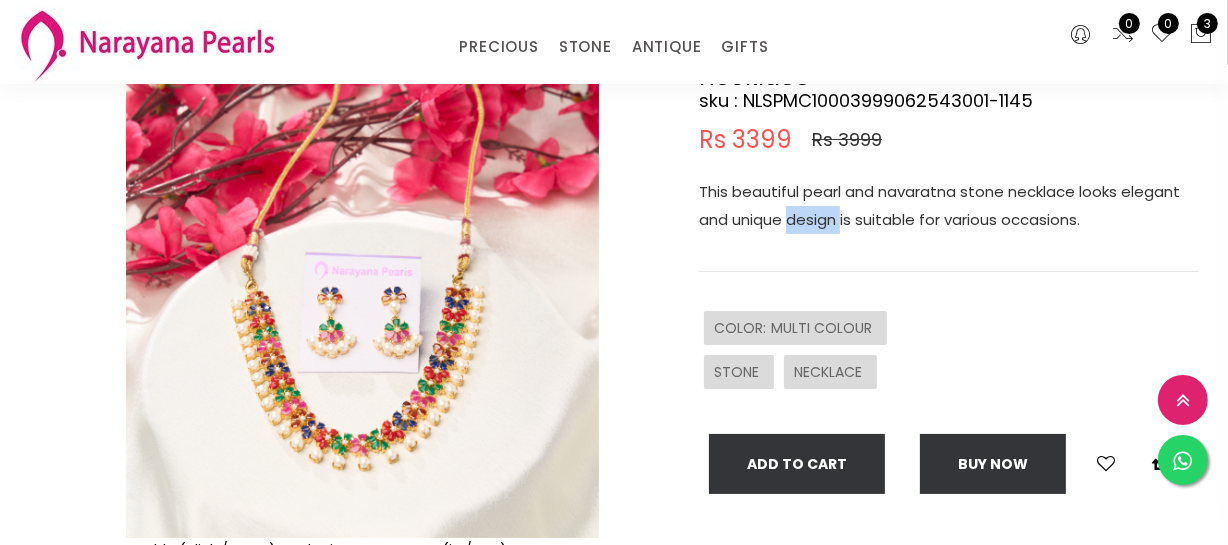 click on "This beautiful pearl and navaratna stone necklace looks elegant and unique design is suitable for various occasions." at bounding box center (949, 206) 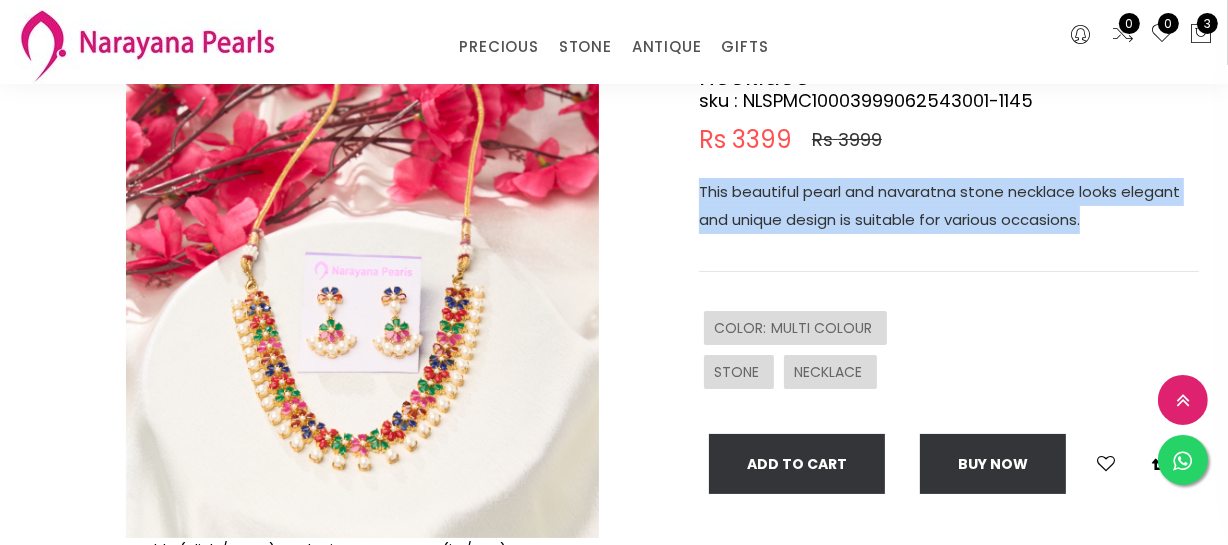 click on "This beautiful pearl and navaratna stone necklace looks elegant and unique design is suitable for various occasions." at bounding box center [949, 206] 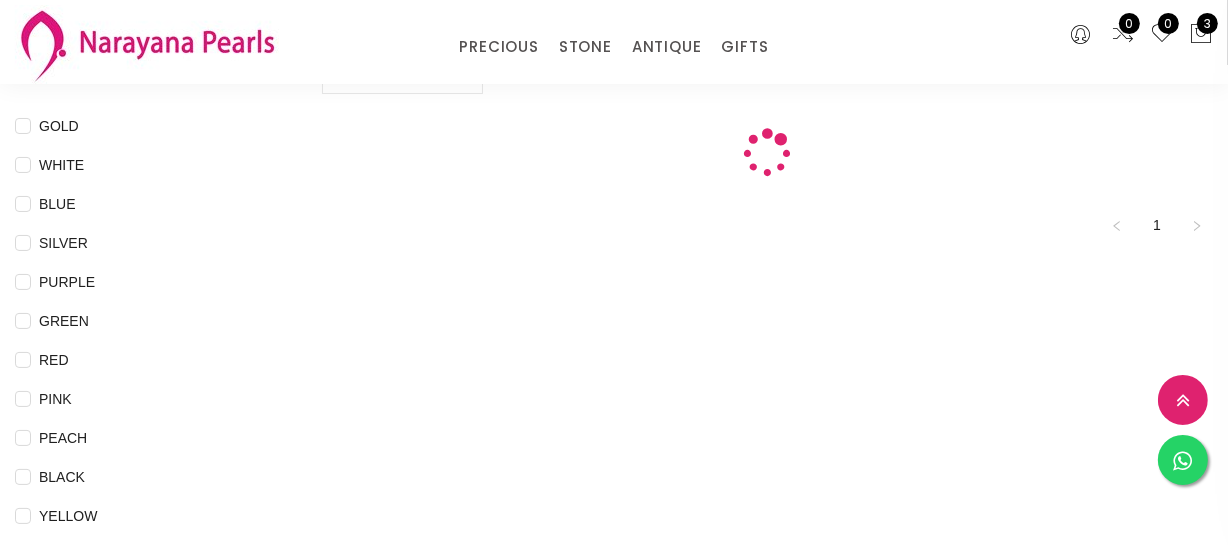 scroll, scrollTop: 1102, scrollLeft: 0, axis: vertical 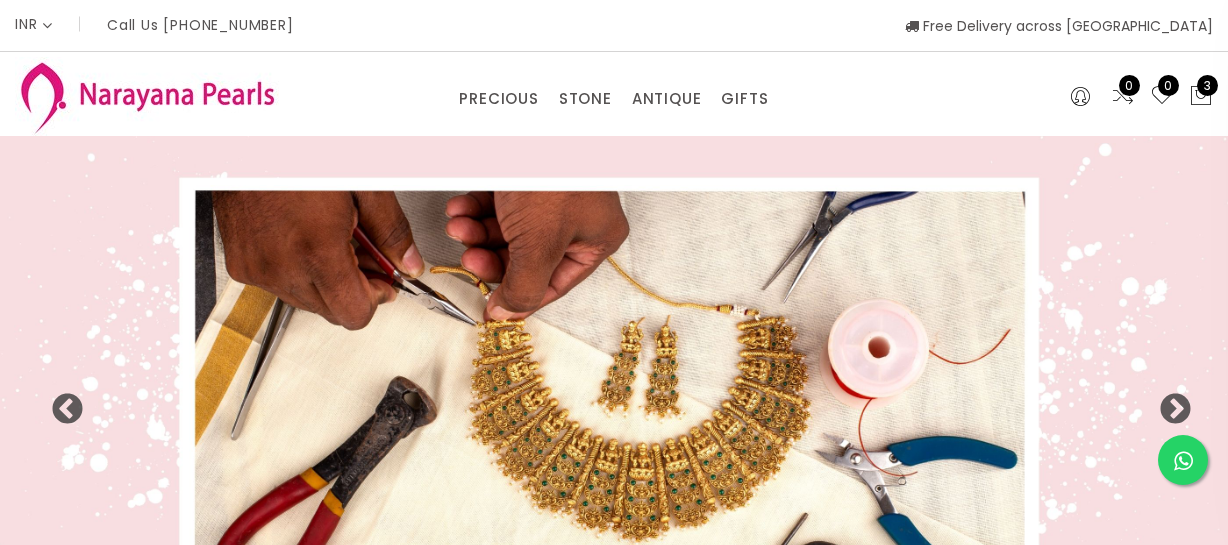 select on "INR" 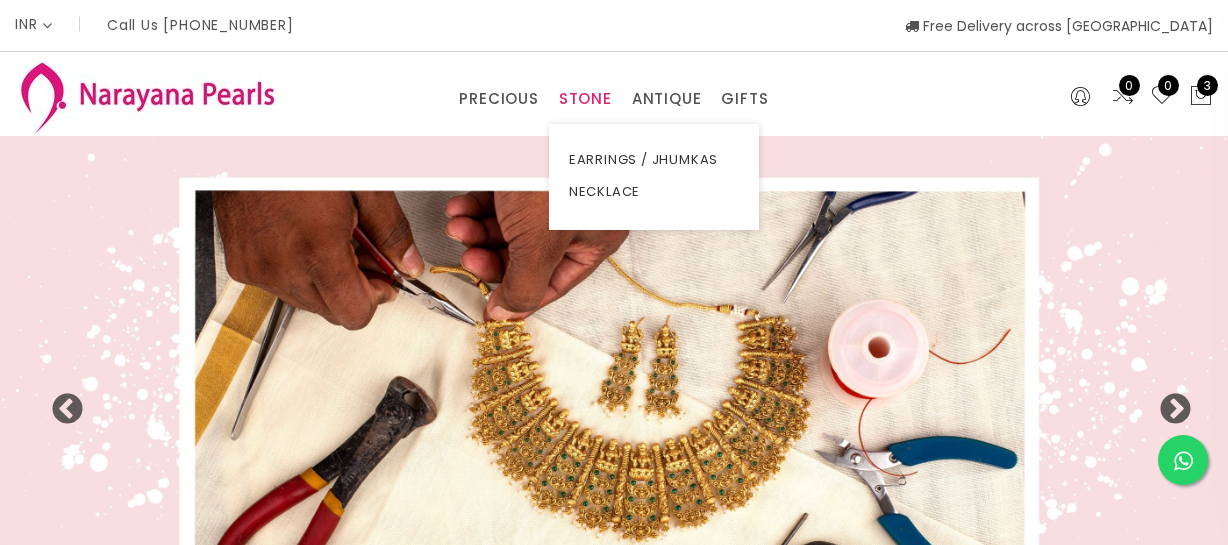 scroll, scrollTop: 0, scrollLeft: 0, axis: both 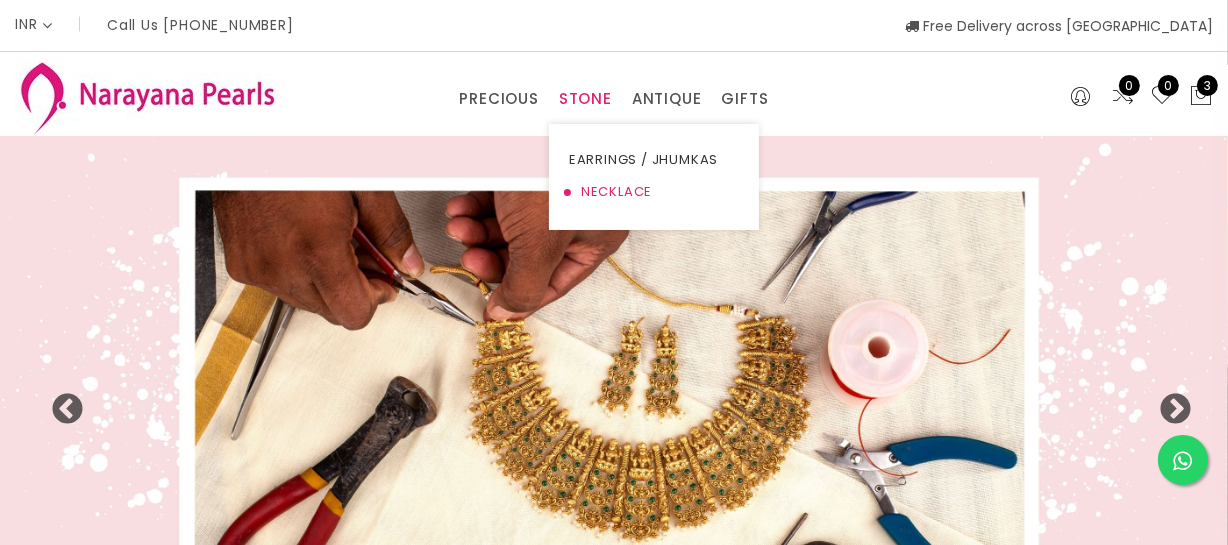 click on "NECKLACE" at bounding box center [654, 192] 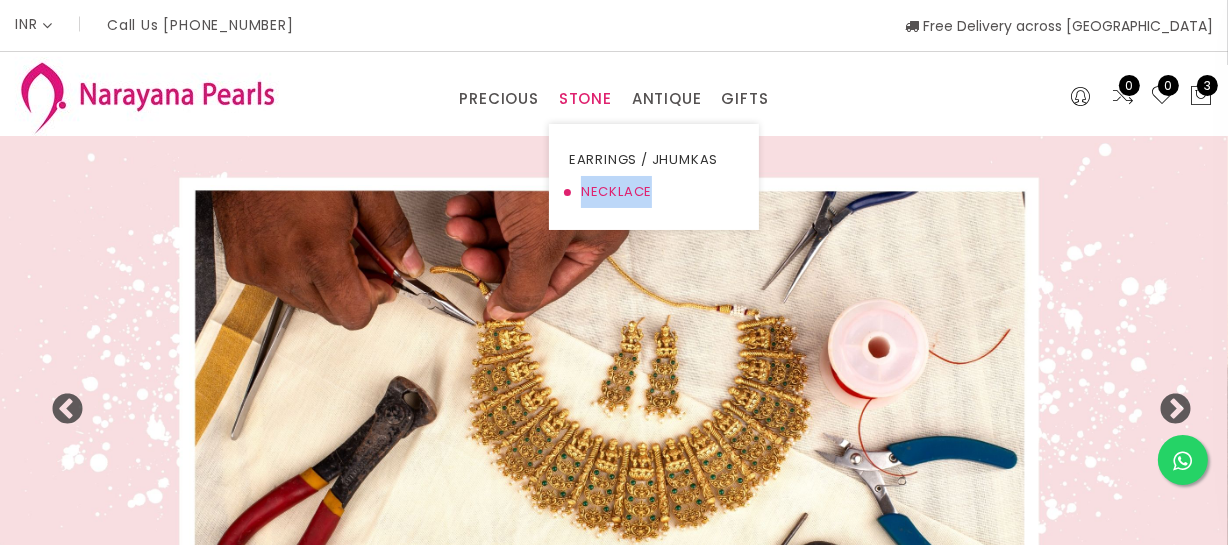 click on "NECKLACE" at bounding box center (654, 192) 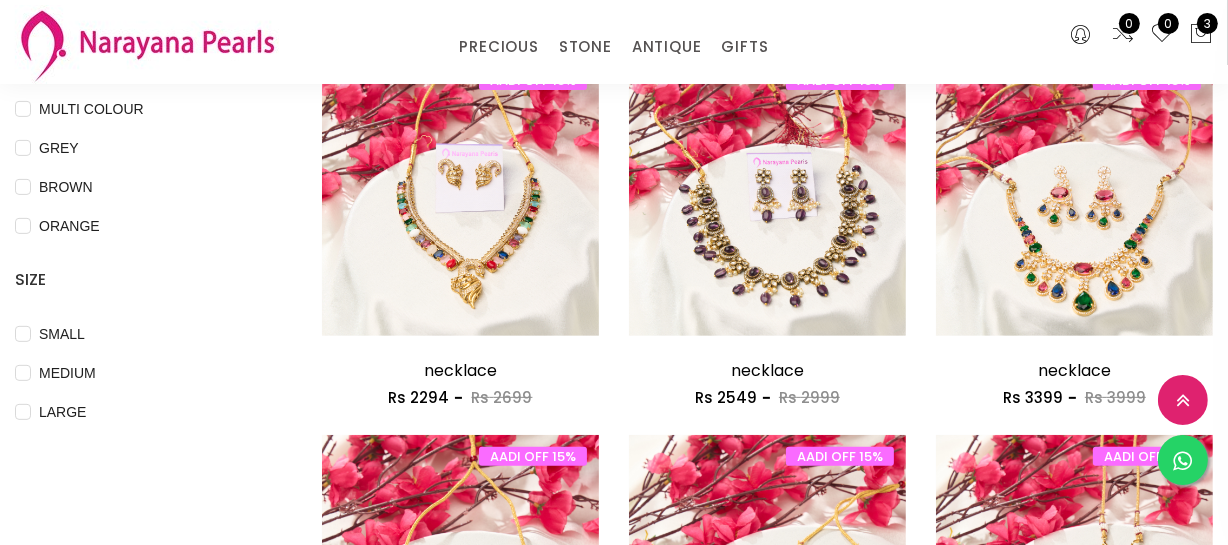 scroll, scrollTop: 636, scrollLeft: 0, axis: vertical 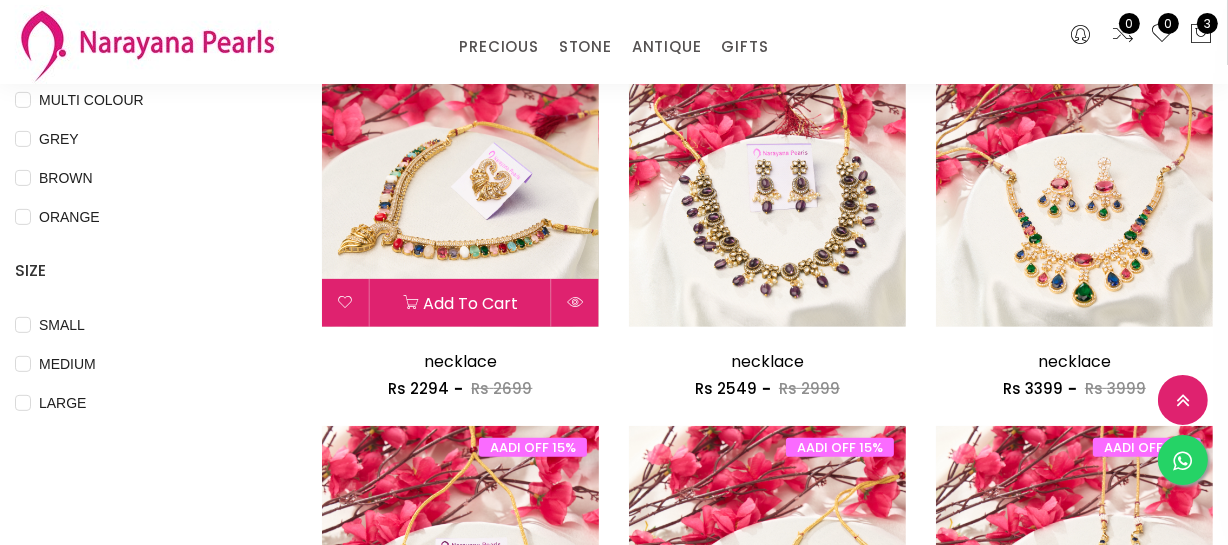 click at bounding box center (460, 188) 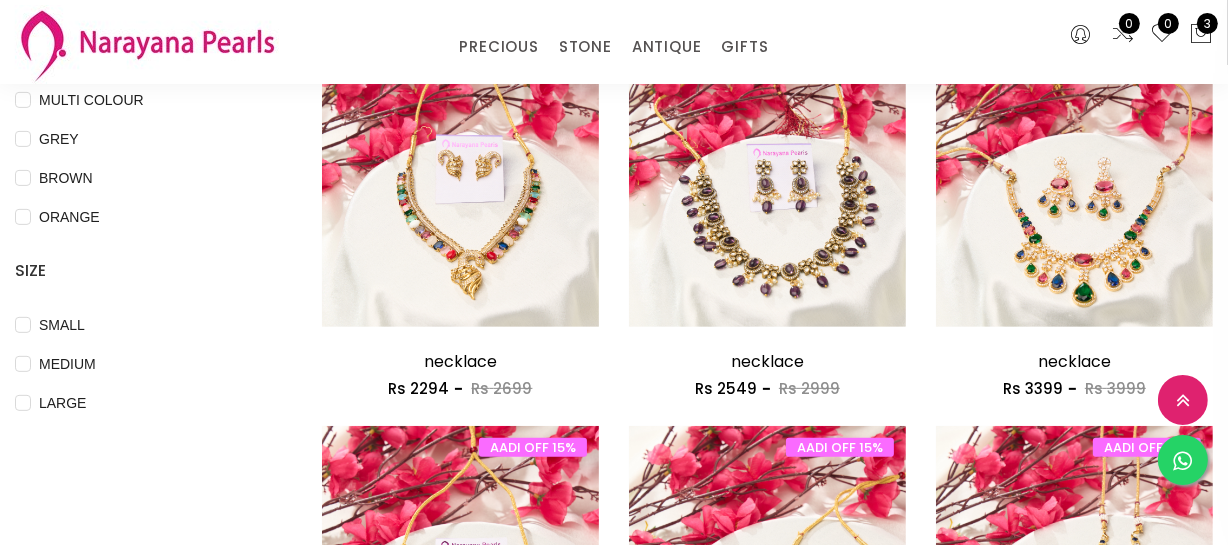 scroll, scrollTop: 0, scrollLeft: 0, axis: both 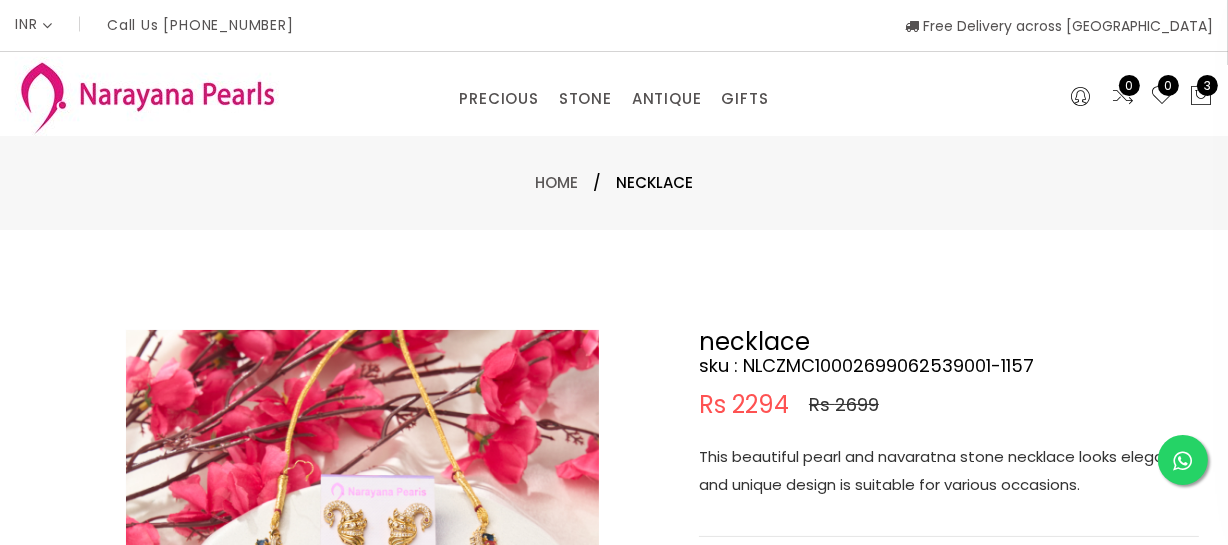 click on "This beautiful pearl and navaratna stone necklace looks elegant and unique design is suitable for various occasions." at bounding box center [949, 471] 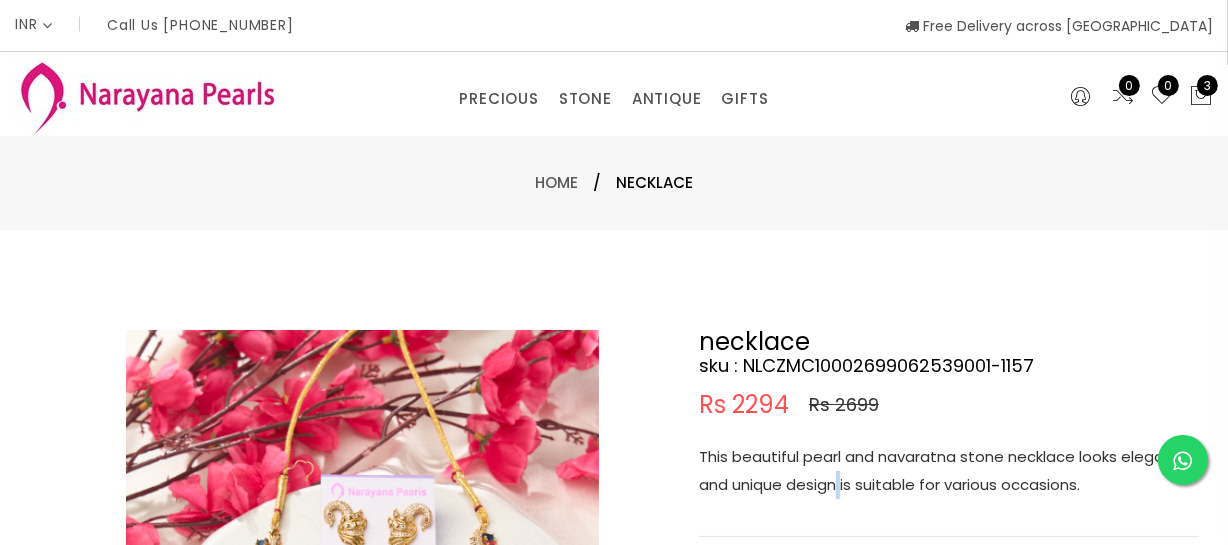 click on "This beautiful pearl and navaratna stone necklace looks elegant and unique design is suitable for various occasions." at bounding box center [949, 471] 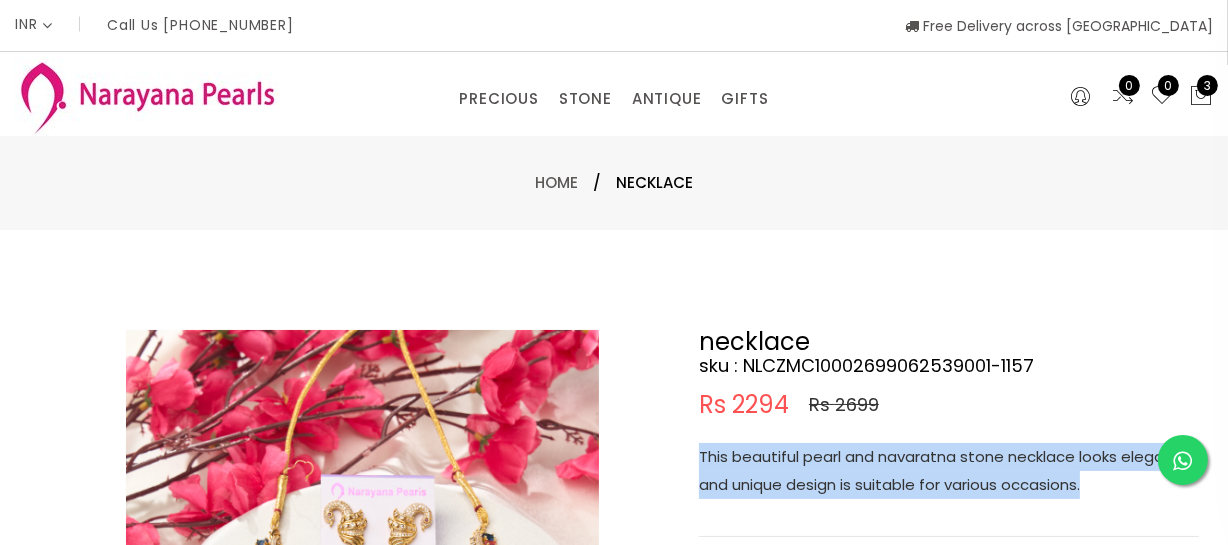 copy on "This beautiful pearl and navaratna stone necklace looks elegant and unique design is suitable for various occasions." 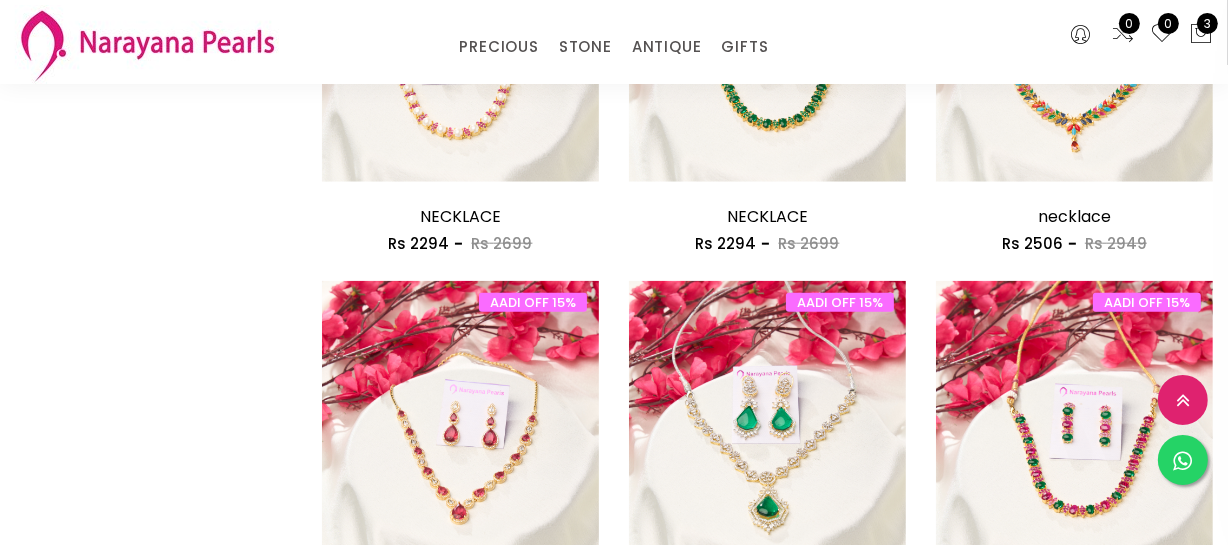 scroll, scrollTop: 2363, scrollLeft: 0, axis: vertical 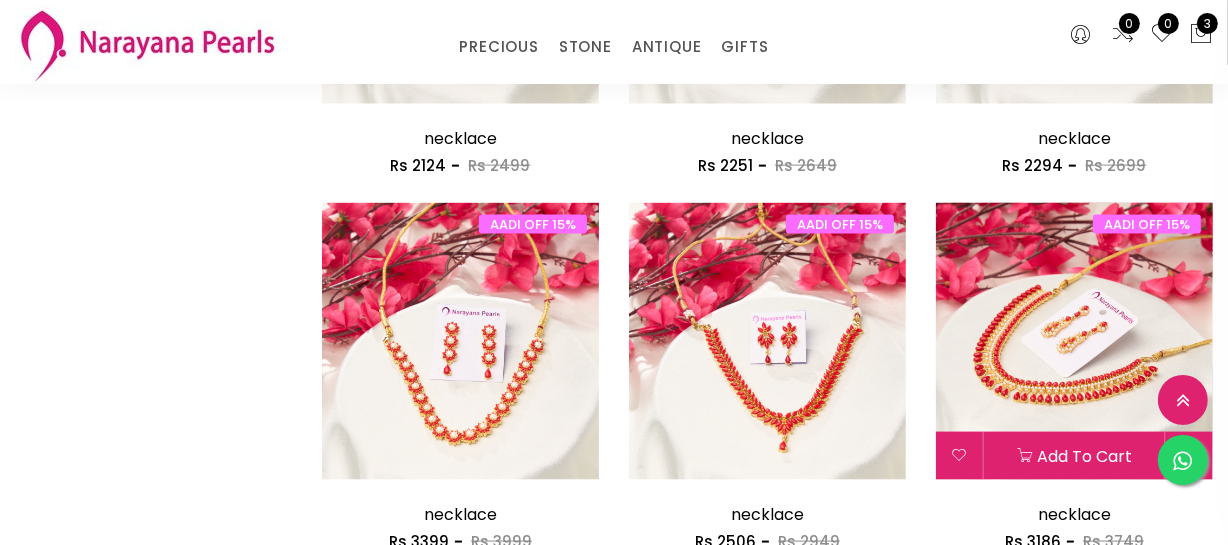 click at bounding box center (1074, 341) 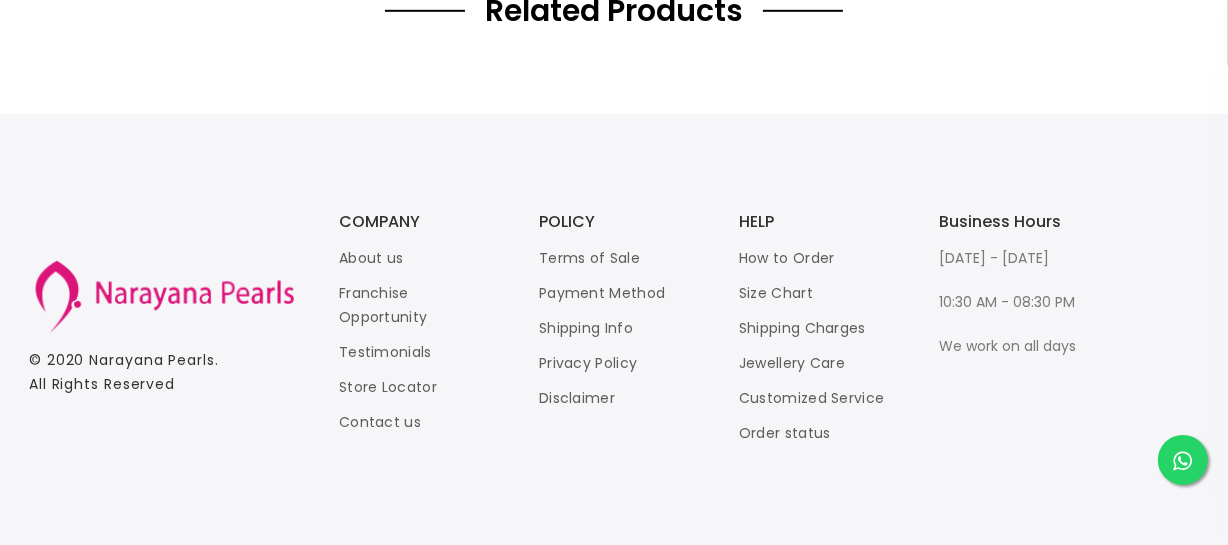 click on "necklace sku : NLCZMC10002699062539001-1157 Rs   2294   Rs   2699 This beautiful pearl and navaratna stone necklace looks elegant and unique design is suitable for various occasions. COLOR  : MULTI COLOUR STONE NECKLACE  Add To Cart   Buy now" at bounding box center (949, -711) 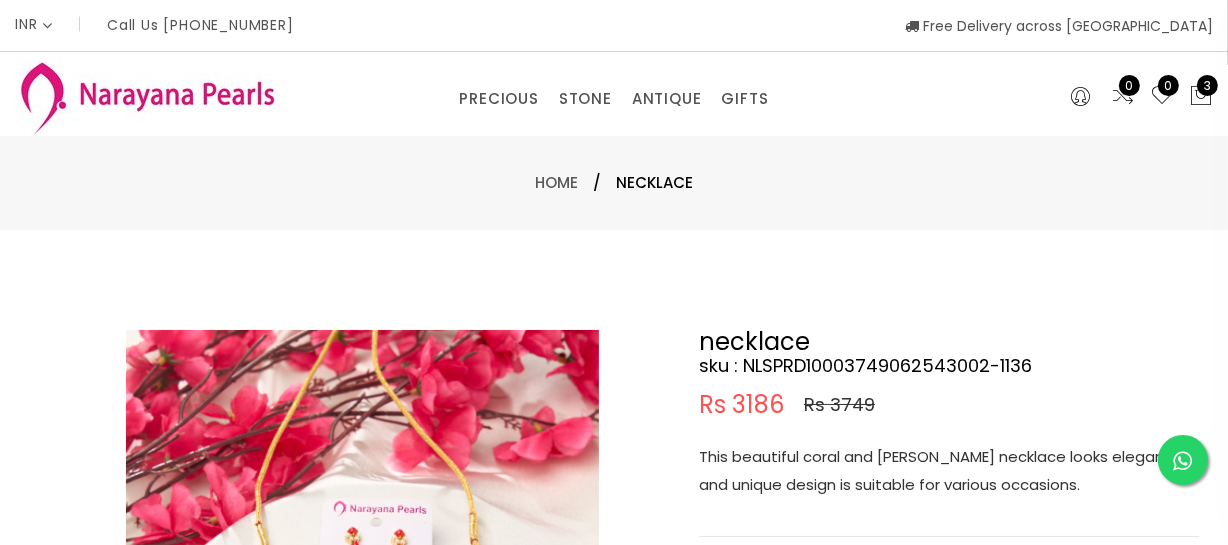 click on "This beautiful coral and pearl stone necklace looks elegant and unique design is suitable for various occasions." at bounding box center (949, 471) 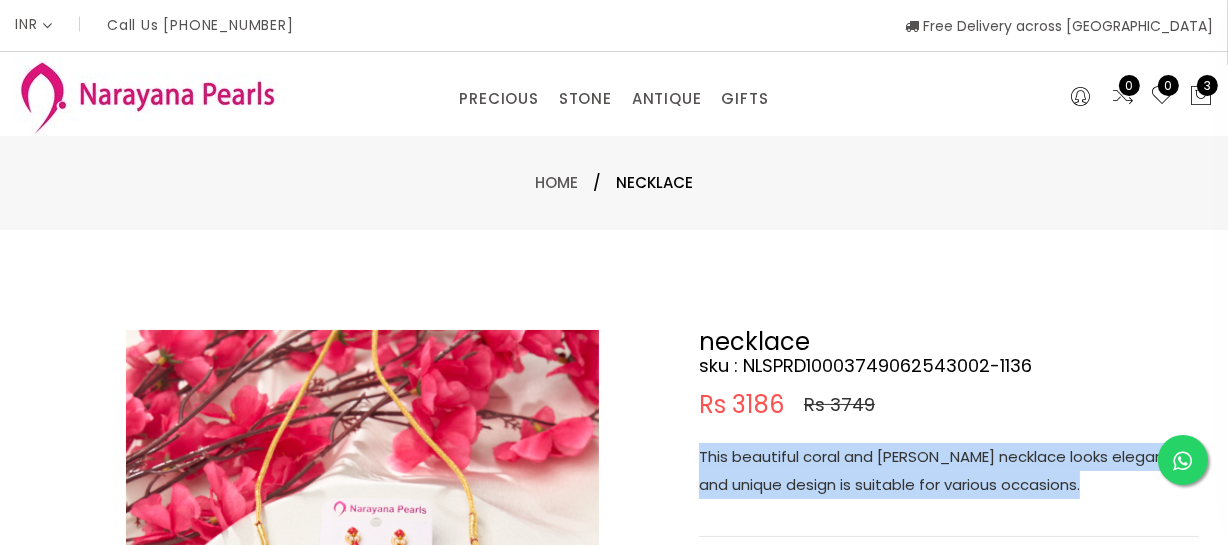 click on "This beautiful coral and pearl stone necklace looks elegant and unique design is suitable for various occasions." at bounding box center [949, 471] 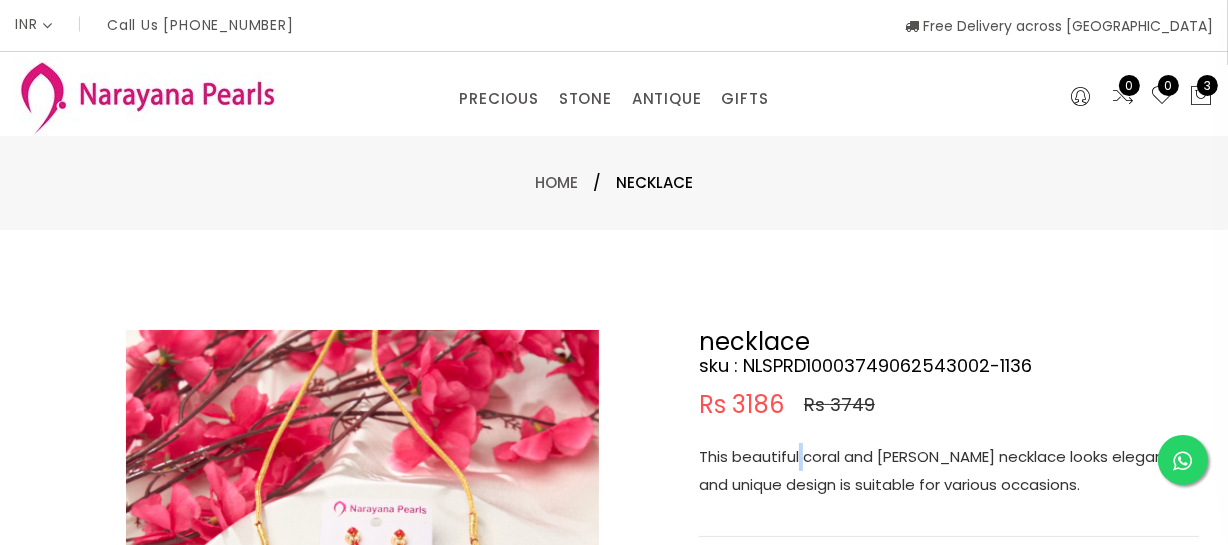 click on "This beautiful coral and pearl stone necklace looks elegant and unique design is suitable for various occasions." at bounding box center (949, 471) 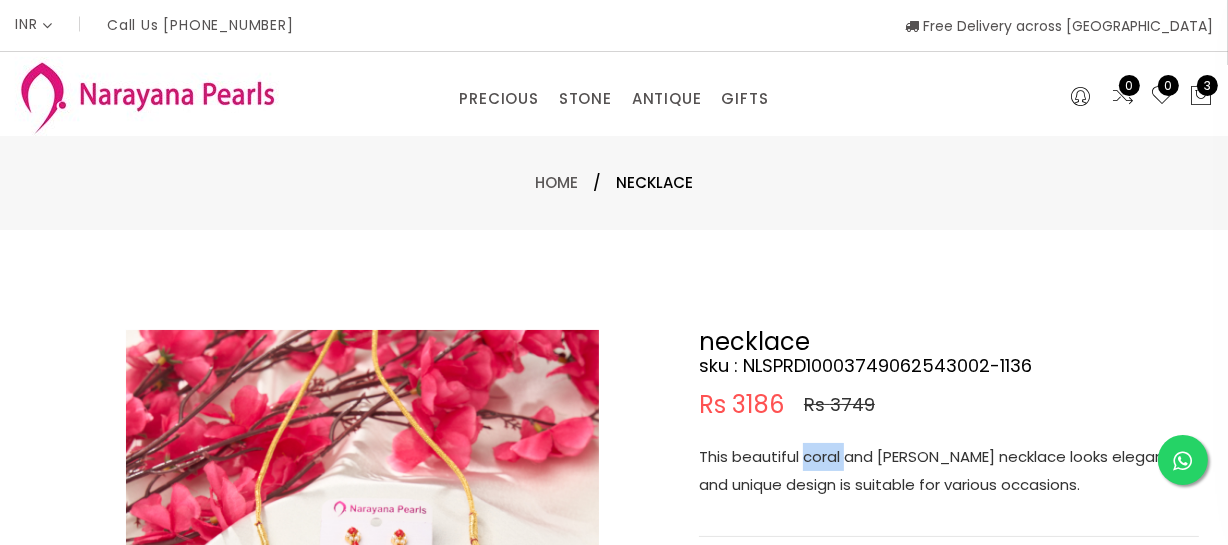 click on "This beautiful coral and pearl stone necklace looks elegant and unique design is suitable for various occasions." at bounding box center (949, 471) 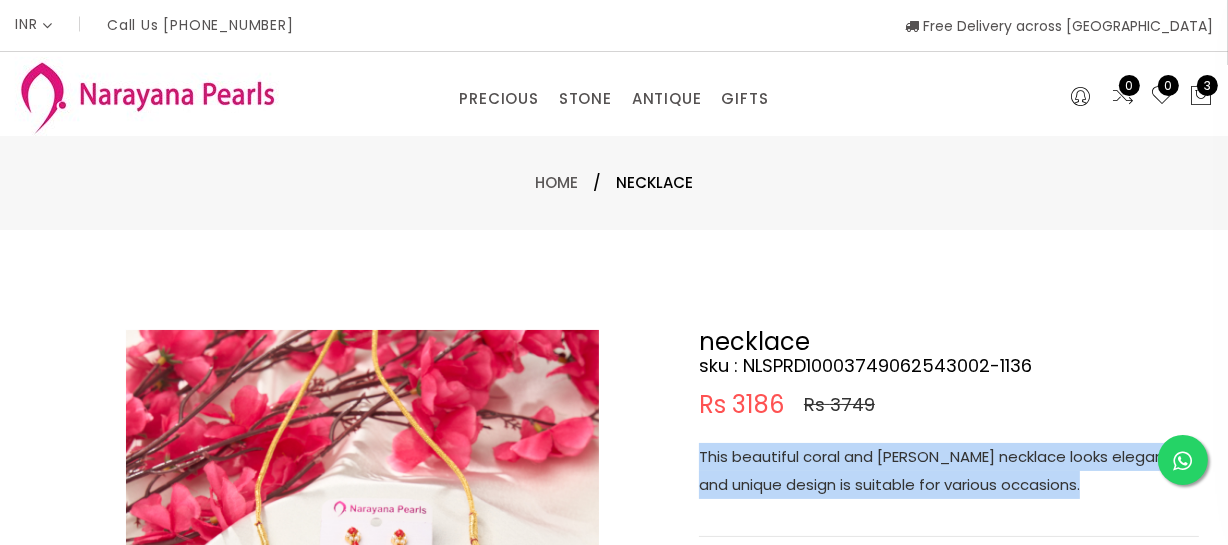 drag, startPoint x: 805, startPoint y: 453, endPoint x: 817, endPoint y: 451, distance: 12.165525 